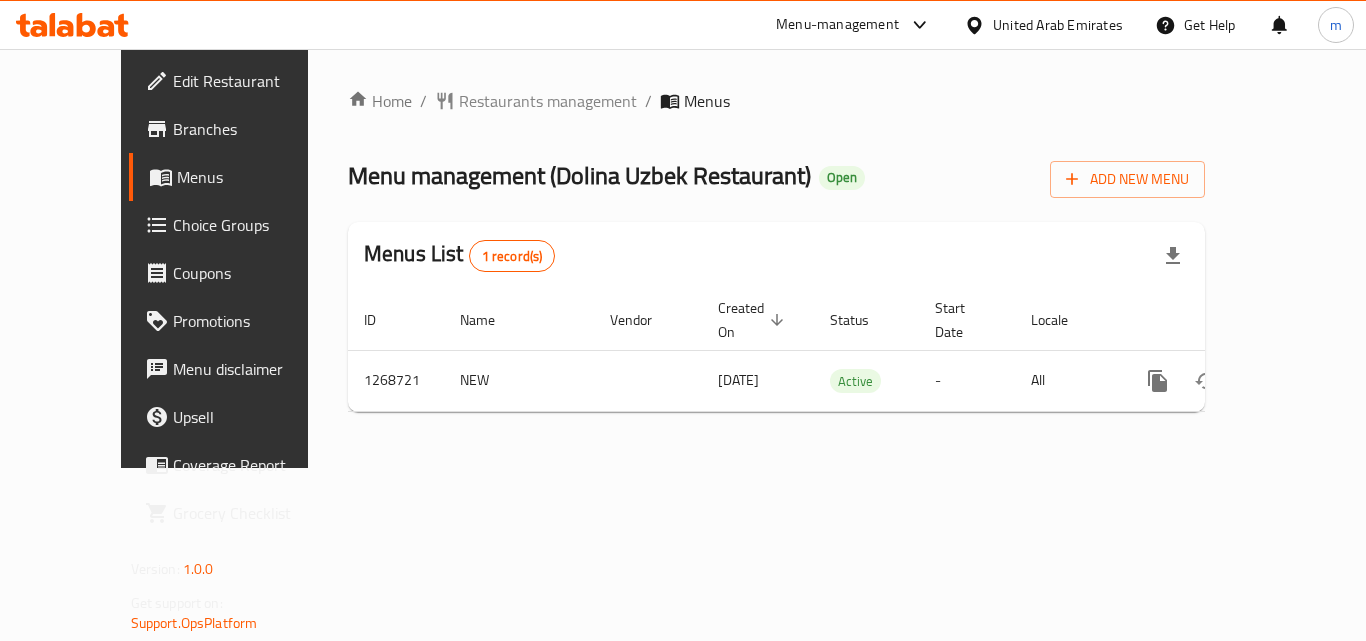 scroll, scrollTop: 0, scrollLeft: 0, axis: both 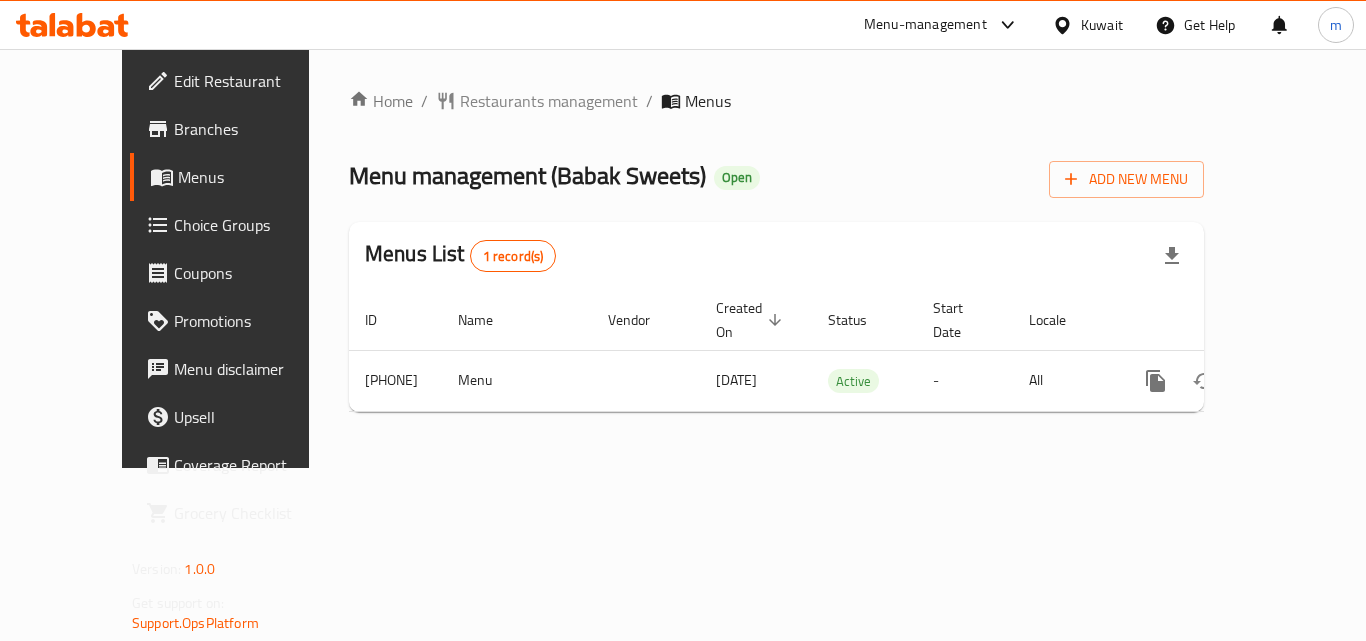 click 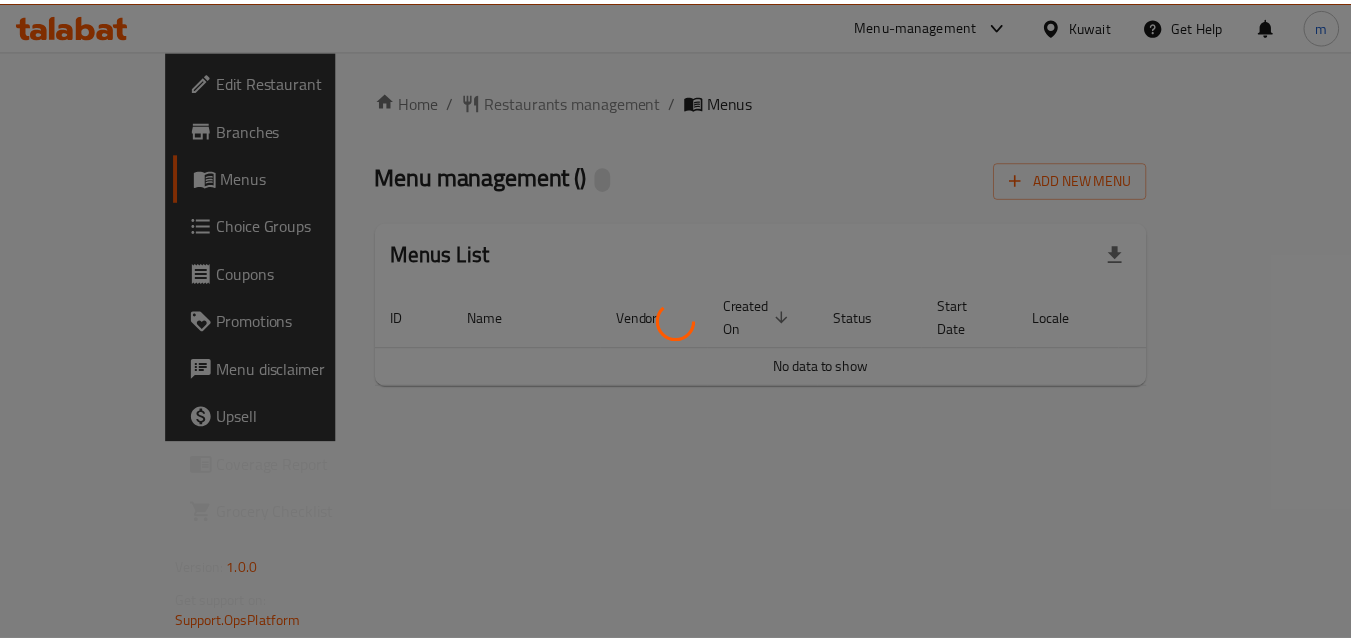 scroll, scrollTop: 0, scrollLeft: 0, axis: both 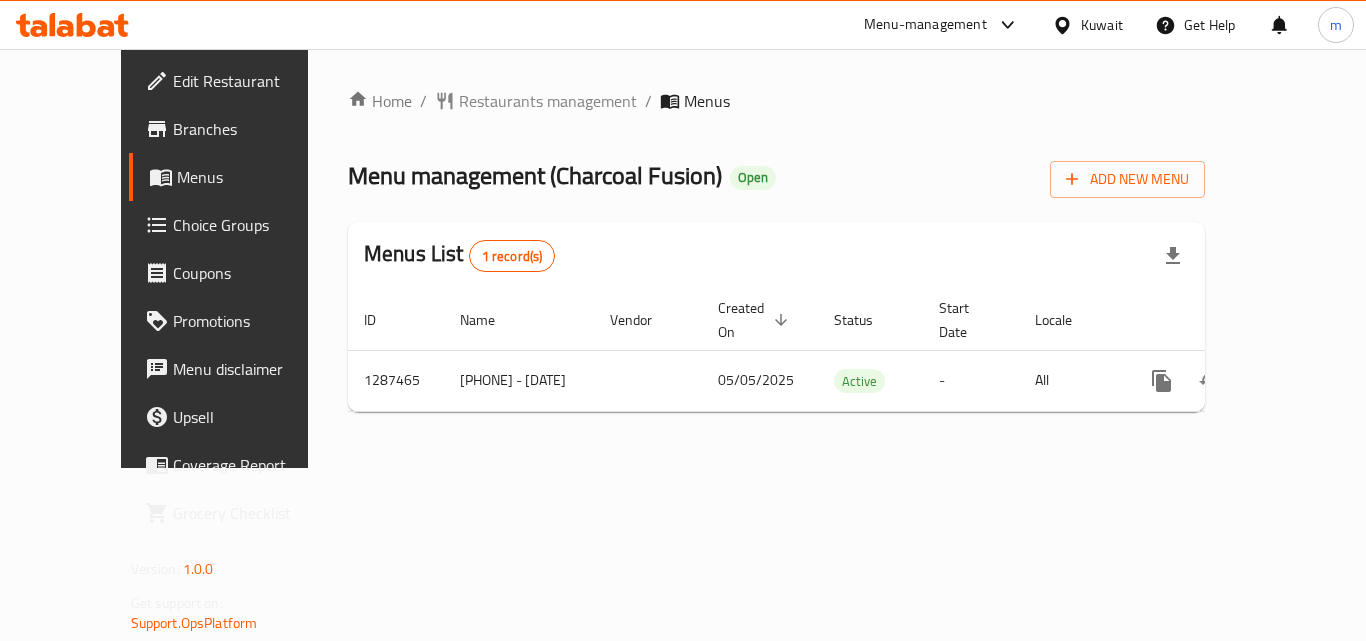 click on "Choice Groups" at bounding box center (239, 225) 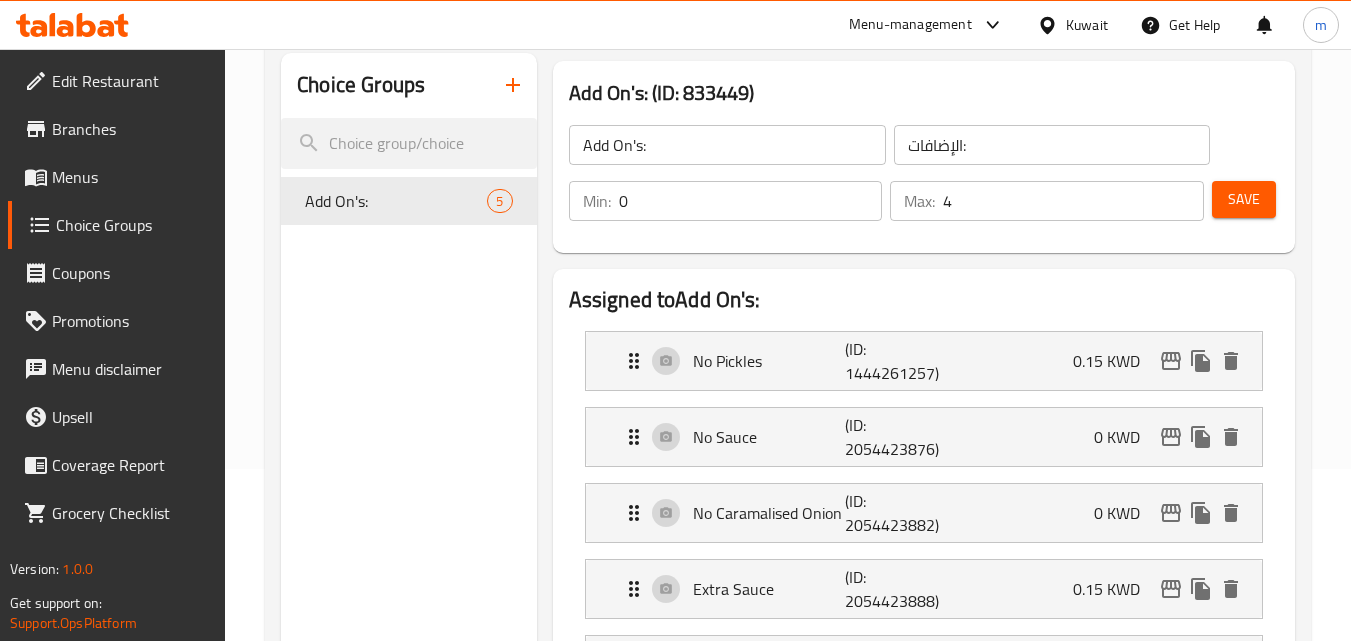 scroll, scrollTop: 200, scrollLeft: 0, axis: vertical 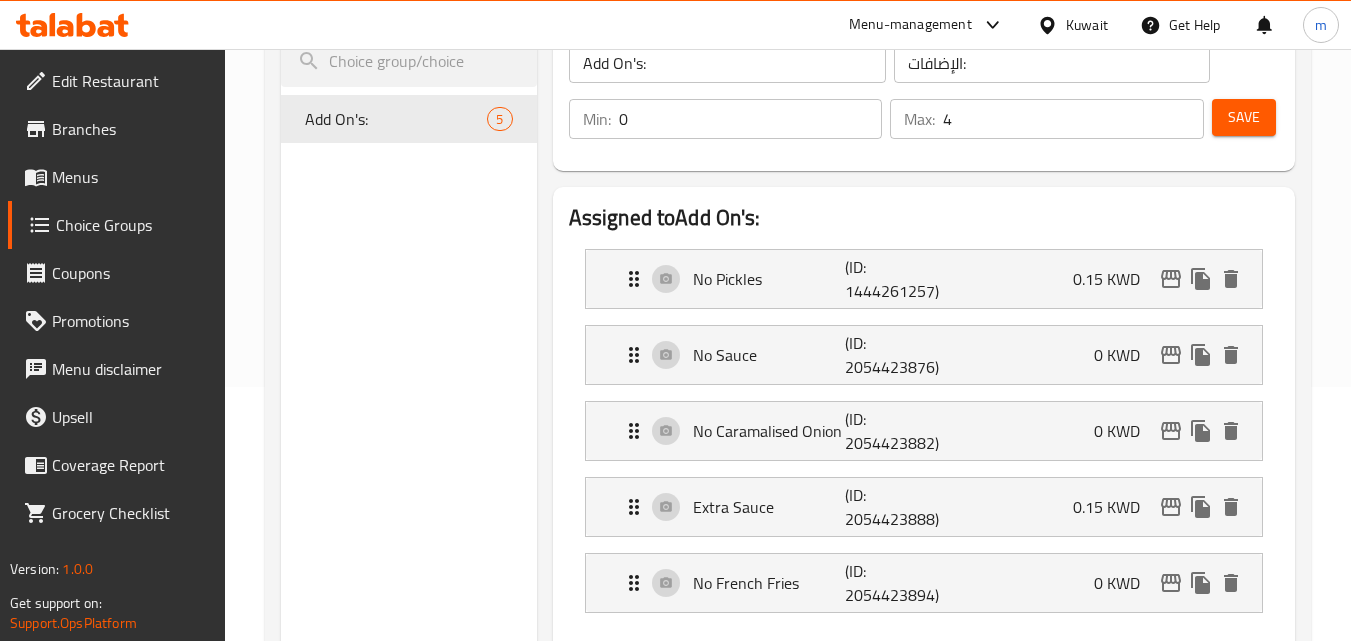 type 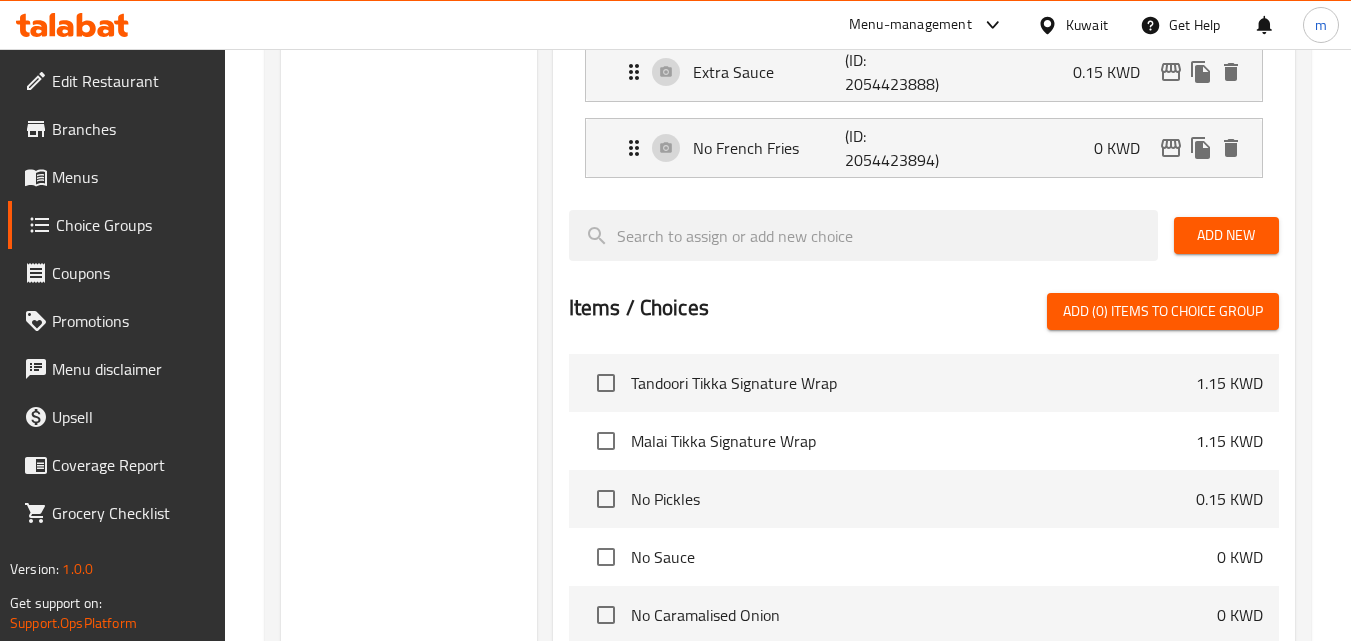 scroll, scrollTop: 654, scrollLeft: 0, axis: vertical 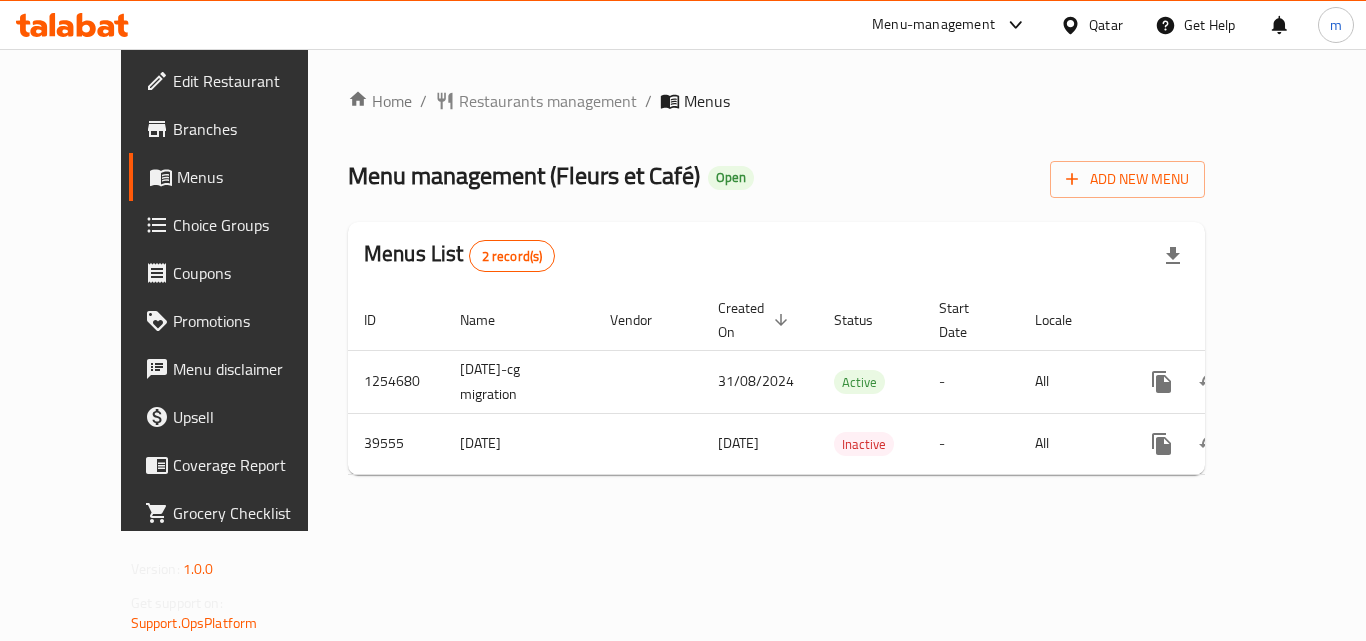 click 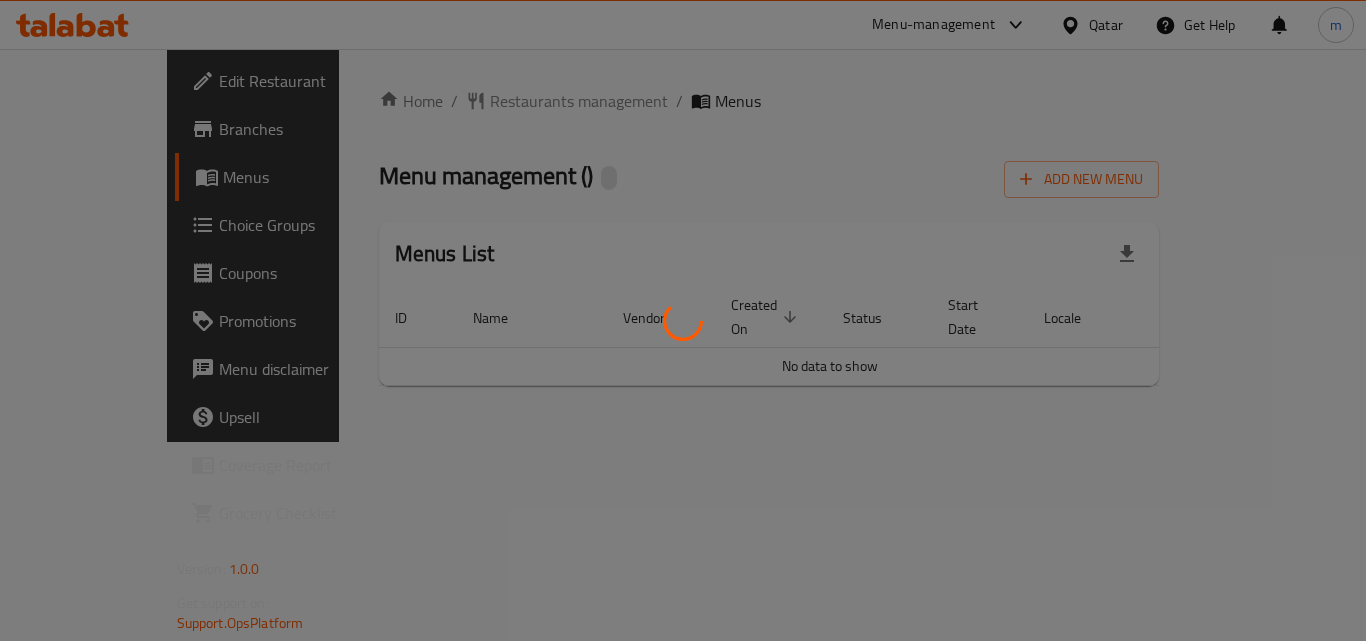 scroll, scrollTop: 0, scrollLeft: 0, axis: both 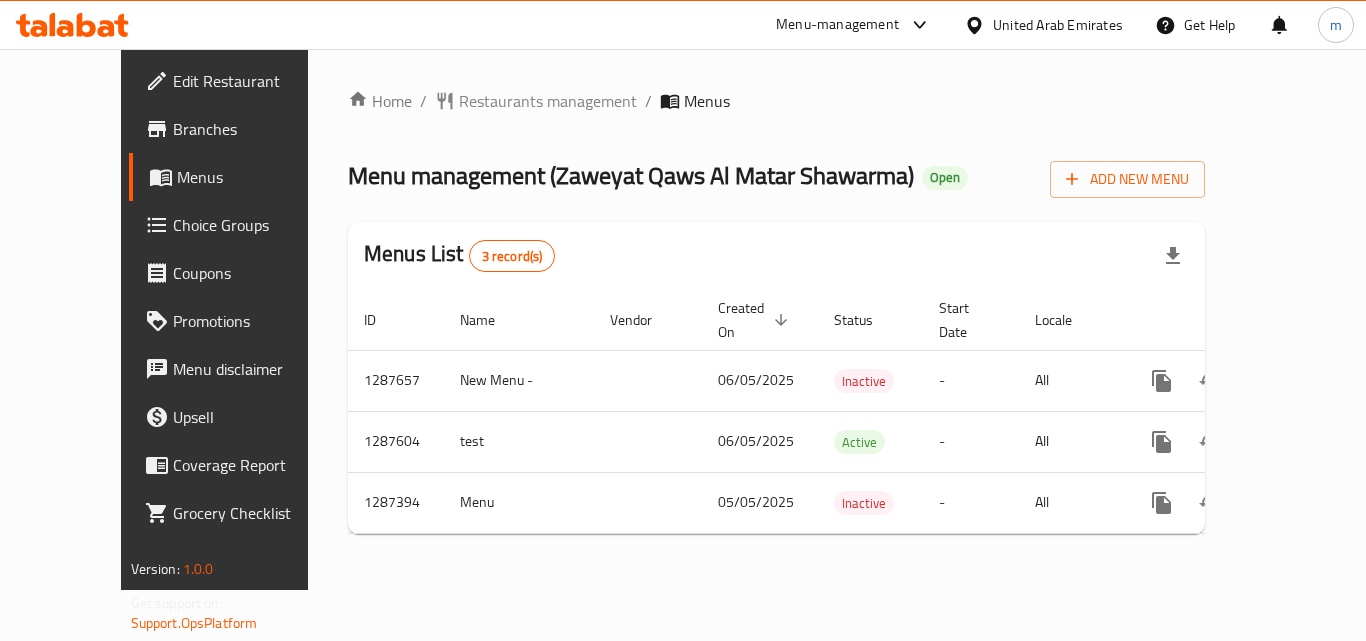 click 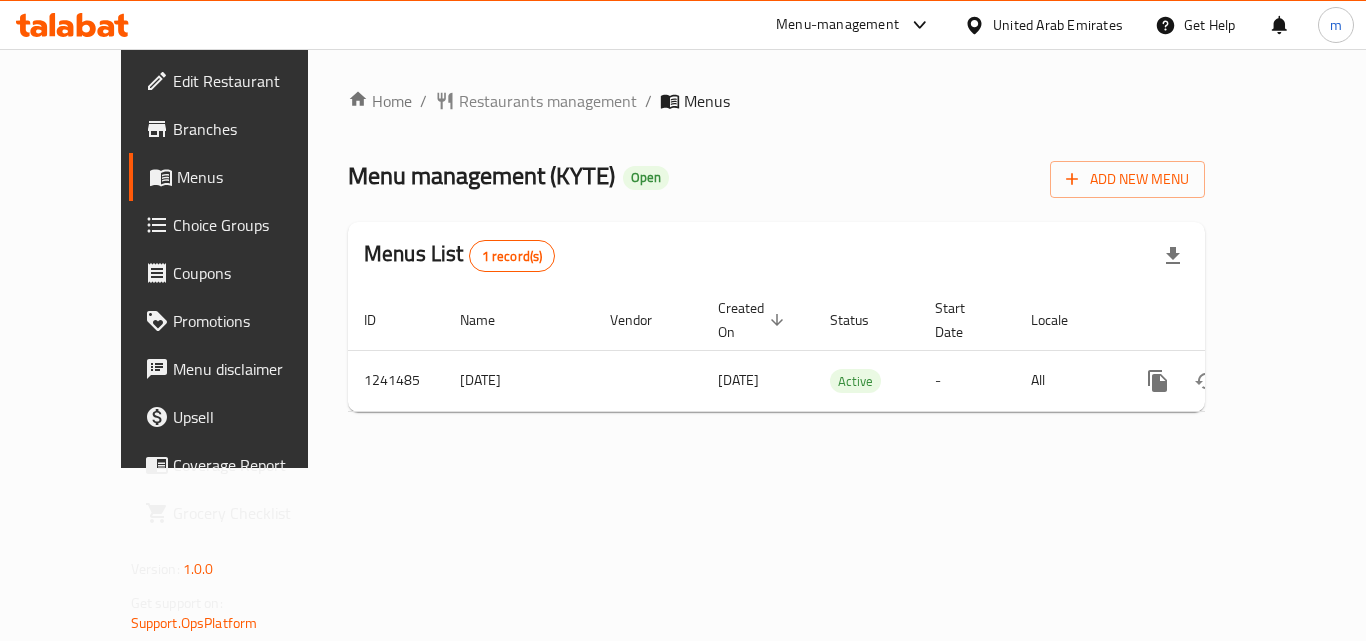scroll, scrollTop: 0, scrollLeft: 0, axis: both 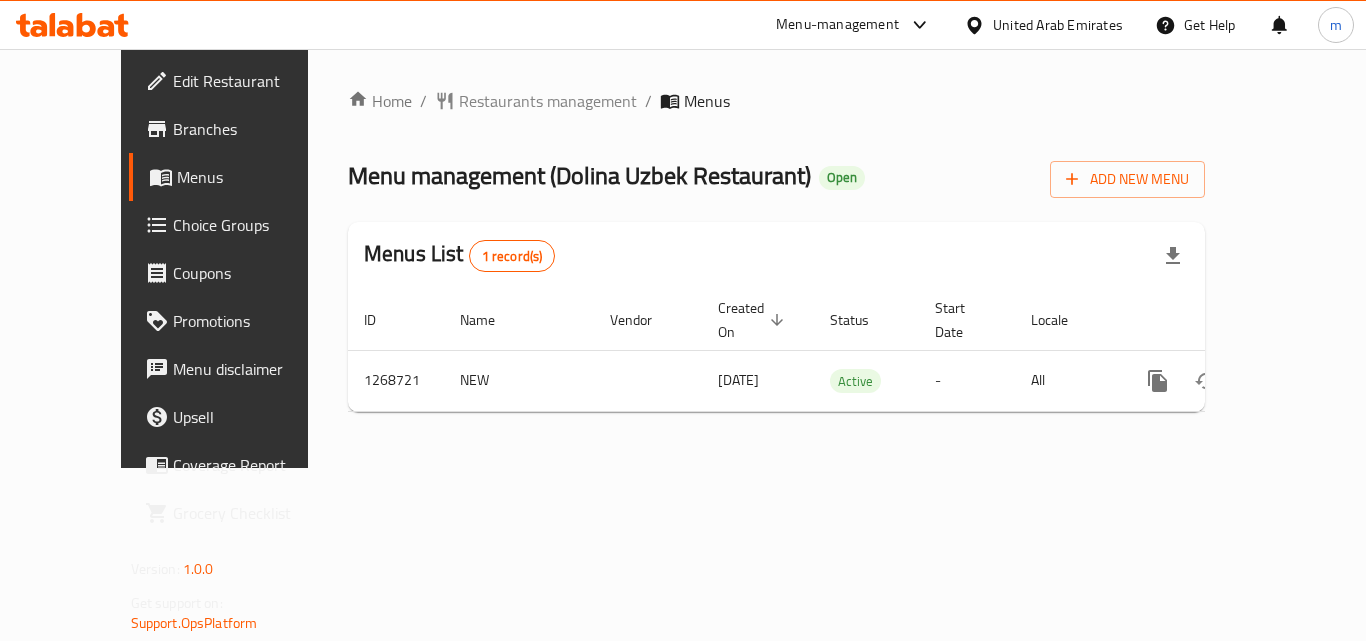 click 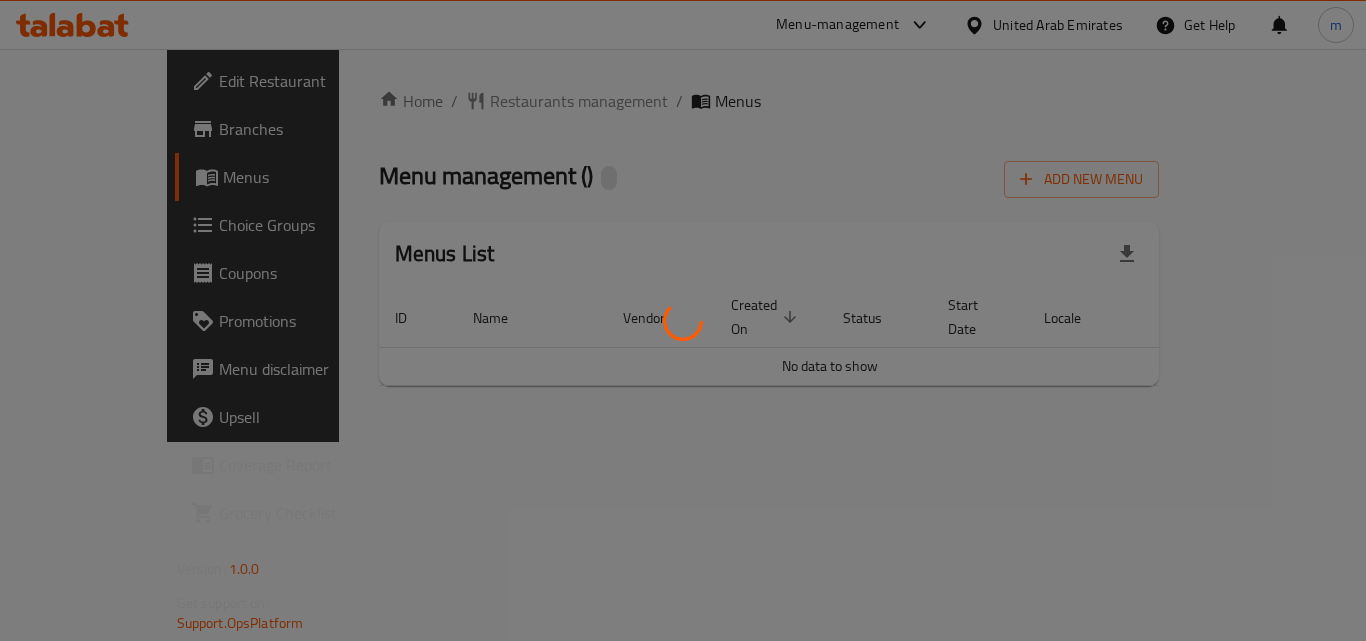 scroll, scrollTop: 0, scrollLeft: 0, axis: both 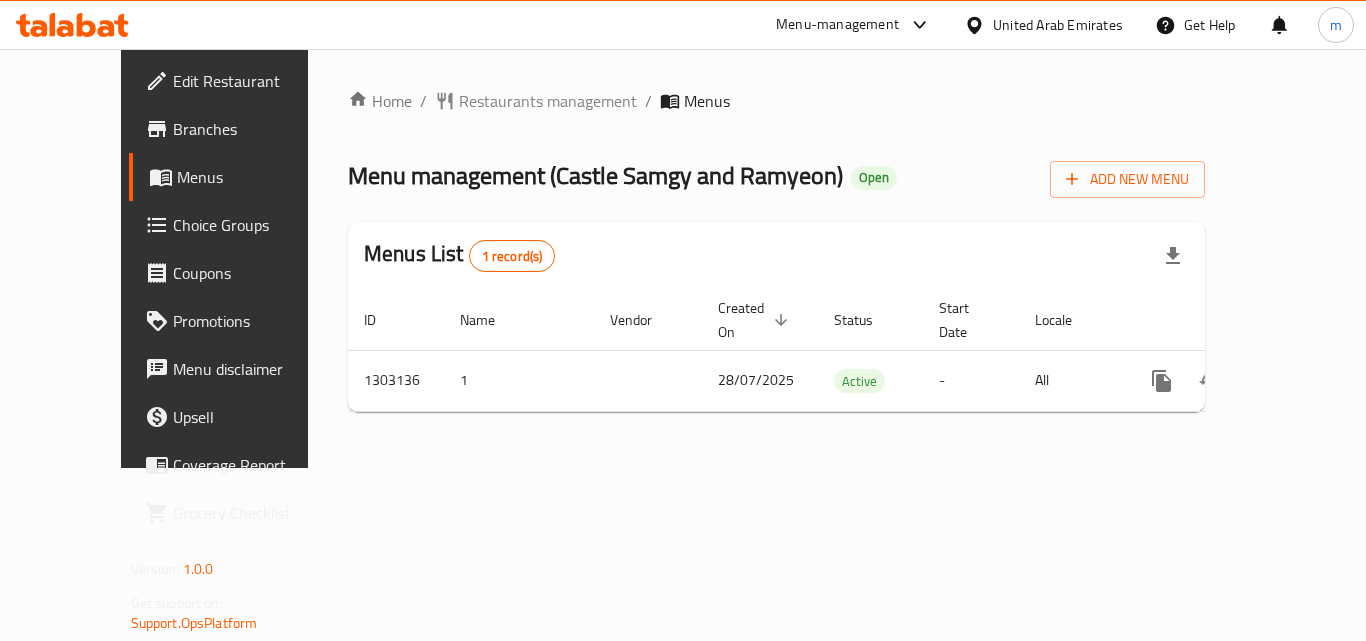 click 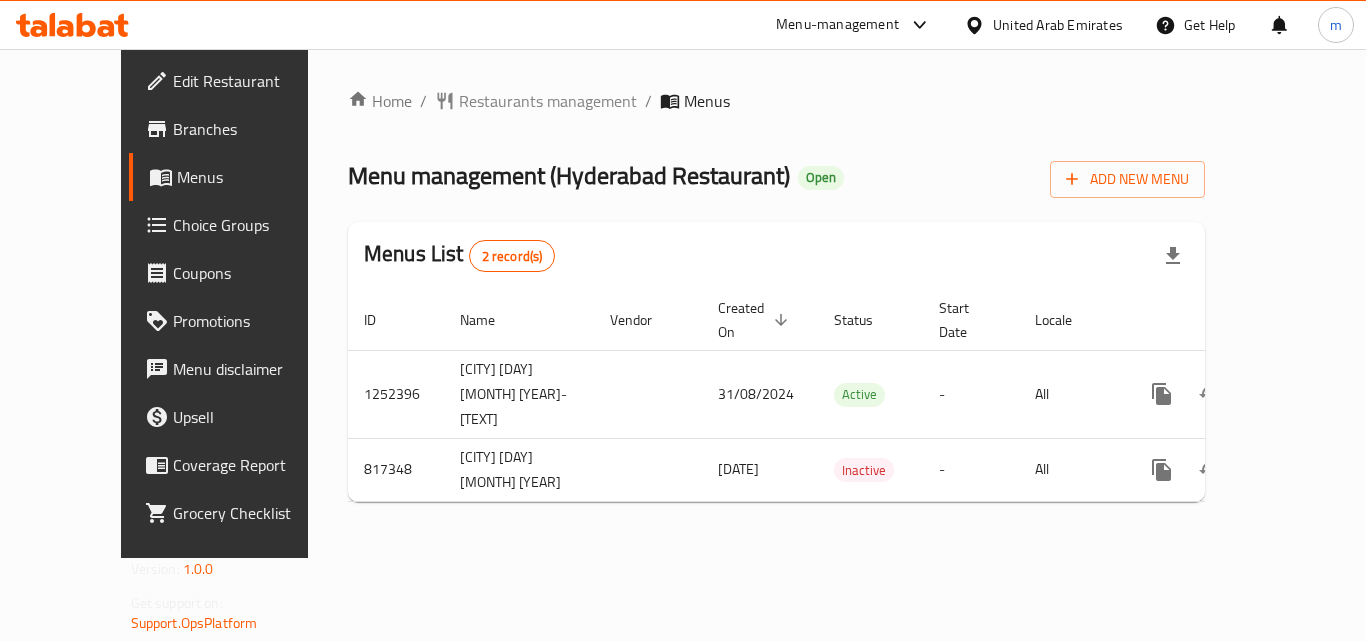 scroll, scrollTop: 0, scrollLeft: 0, axis: both 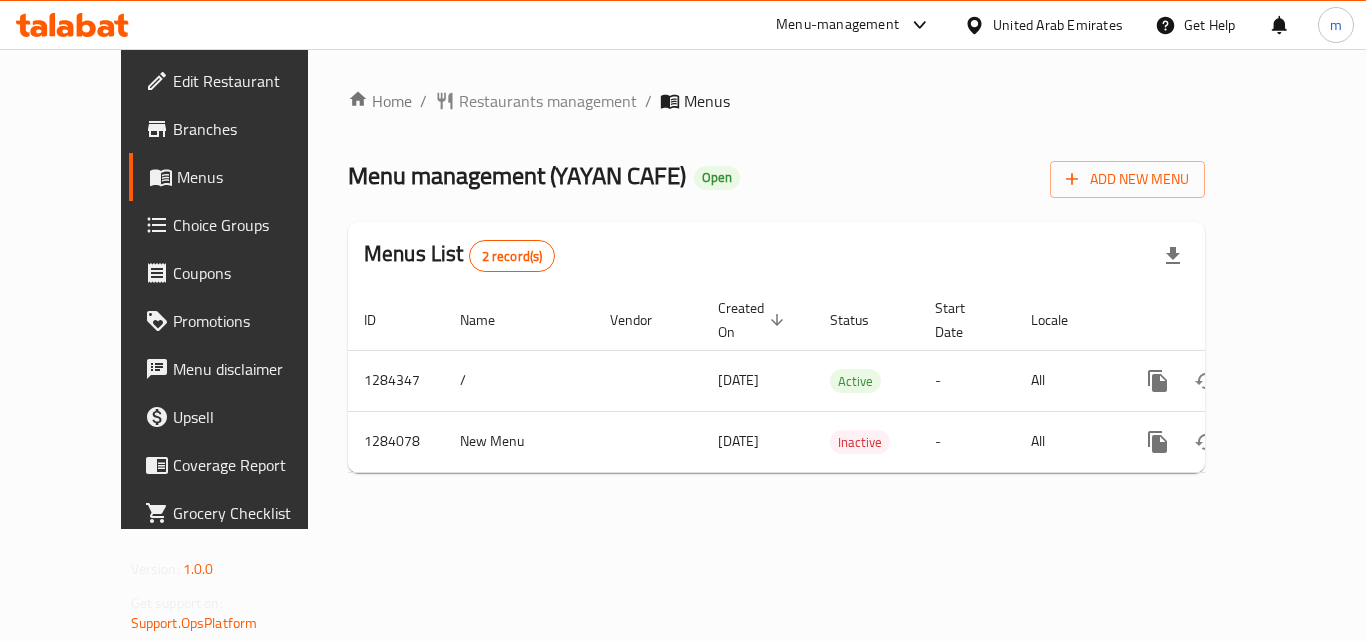 click 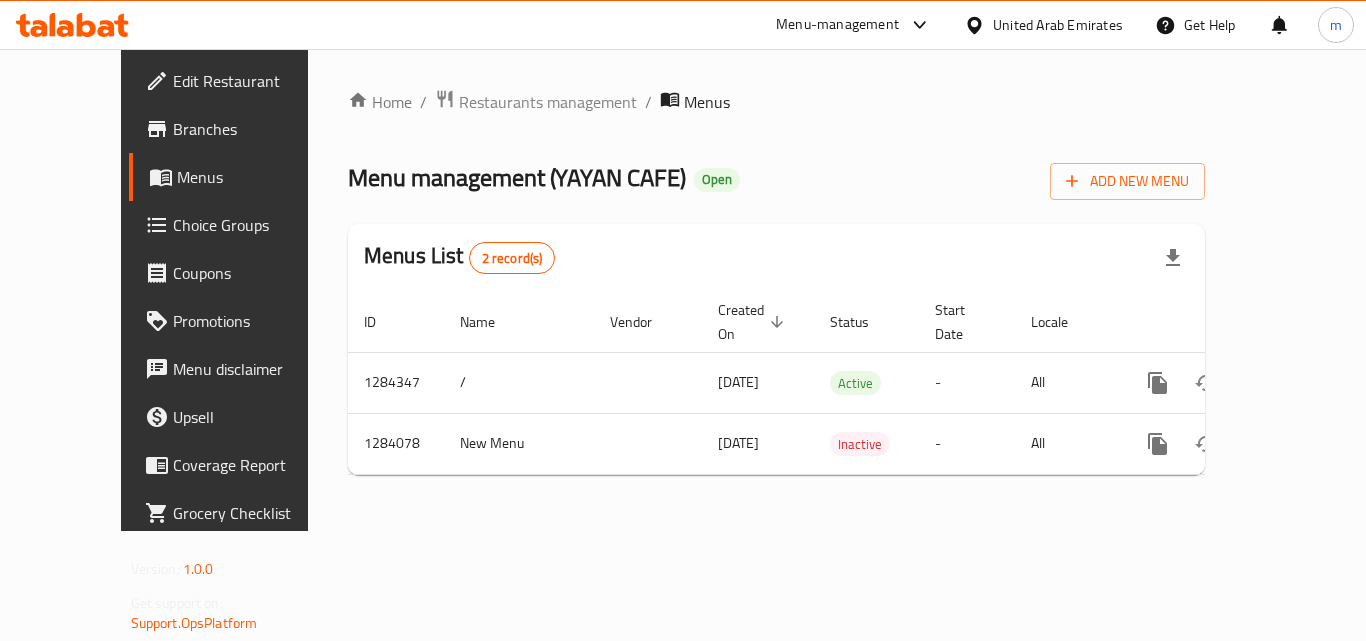 scroll, scrollTop: 0, scrollLeft: 0, axis: both 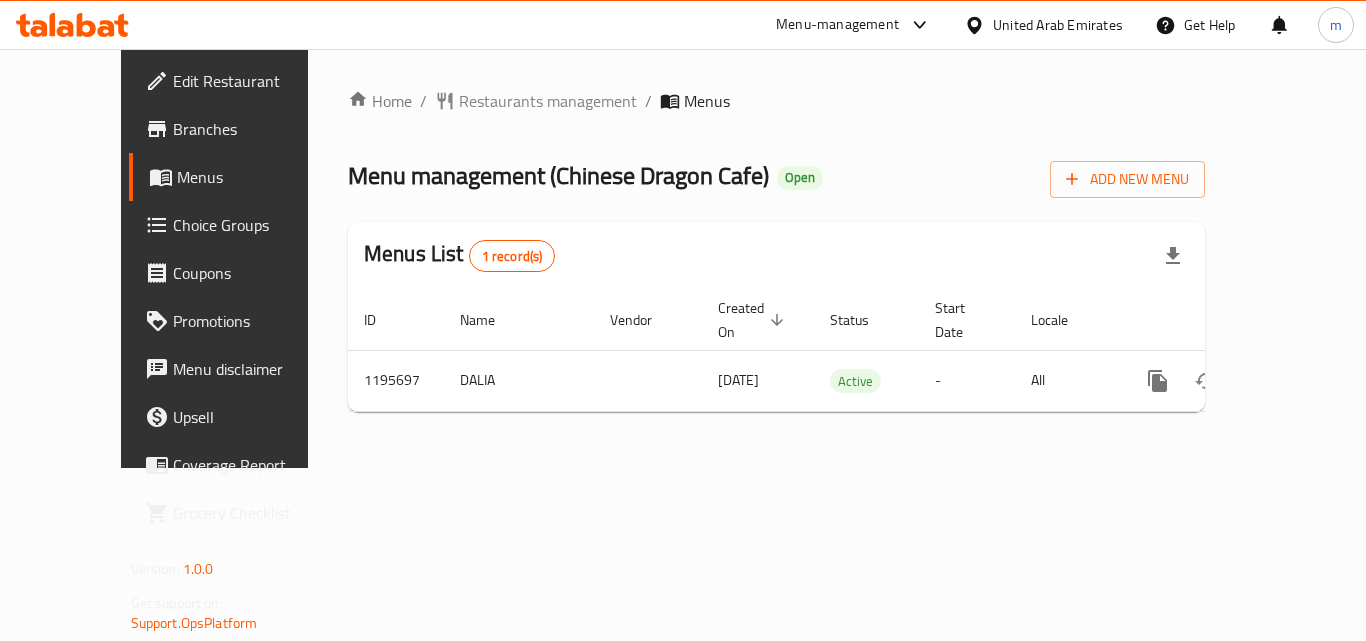 click 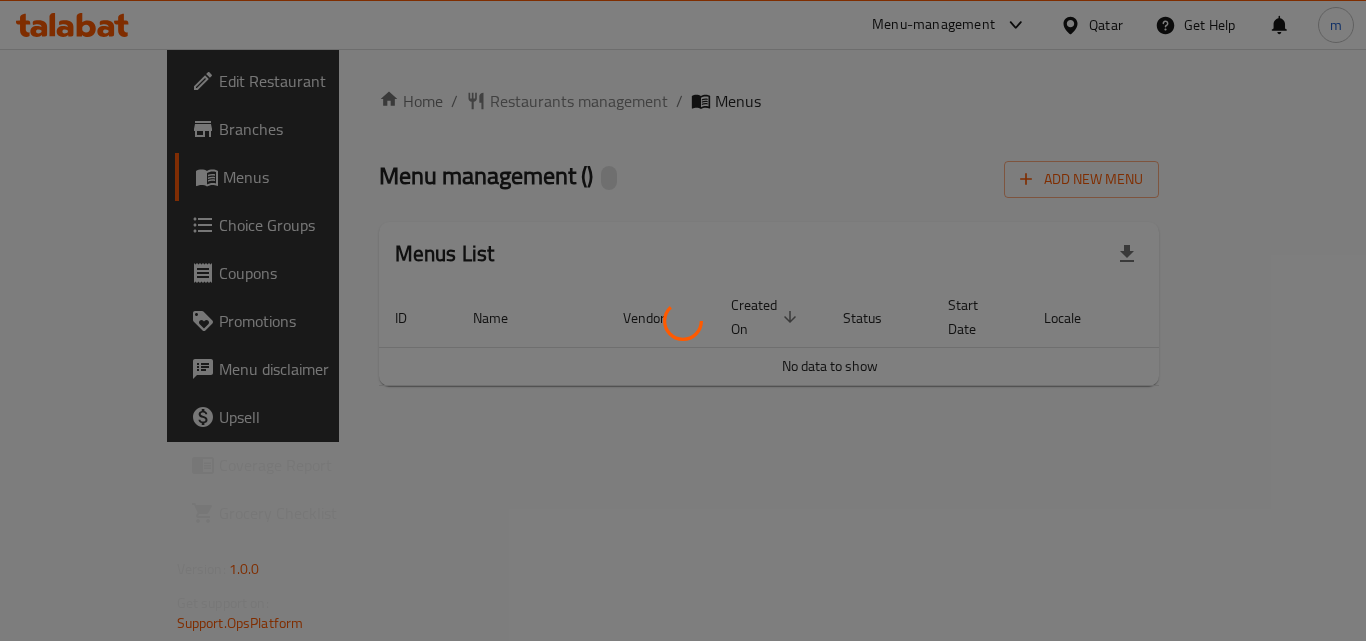 scroll, scrollTop: 0, scrollLeft: 0, axis: both 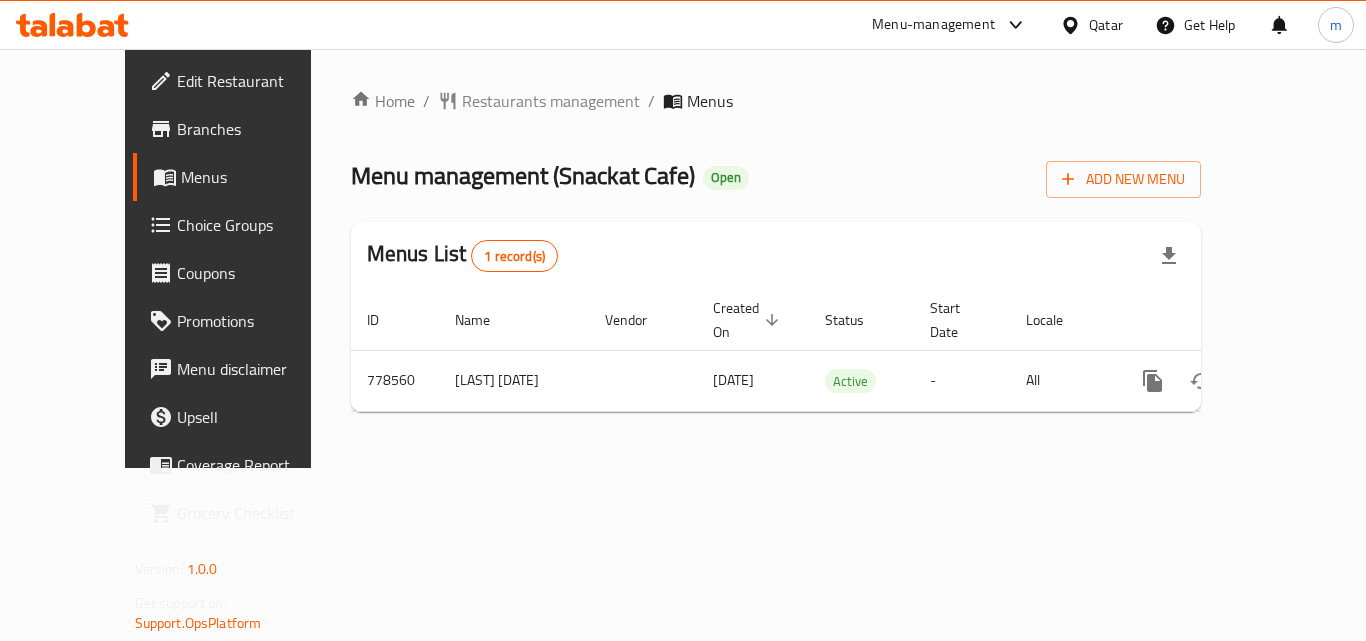 click 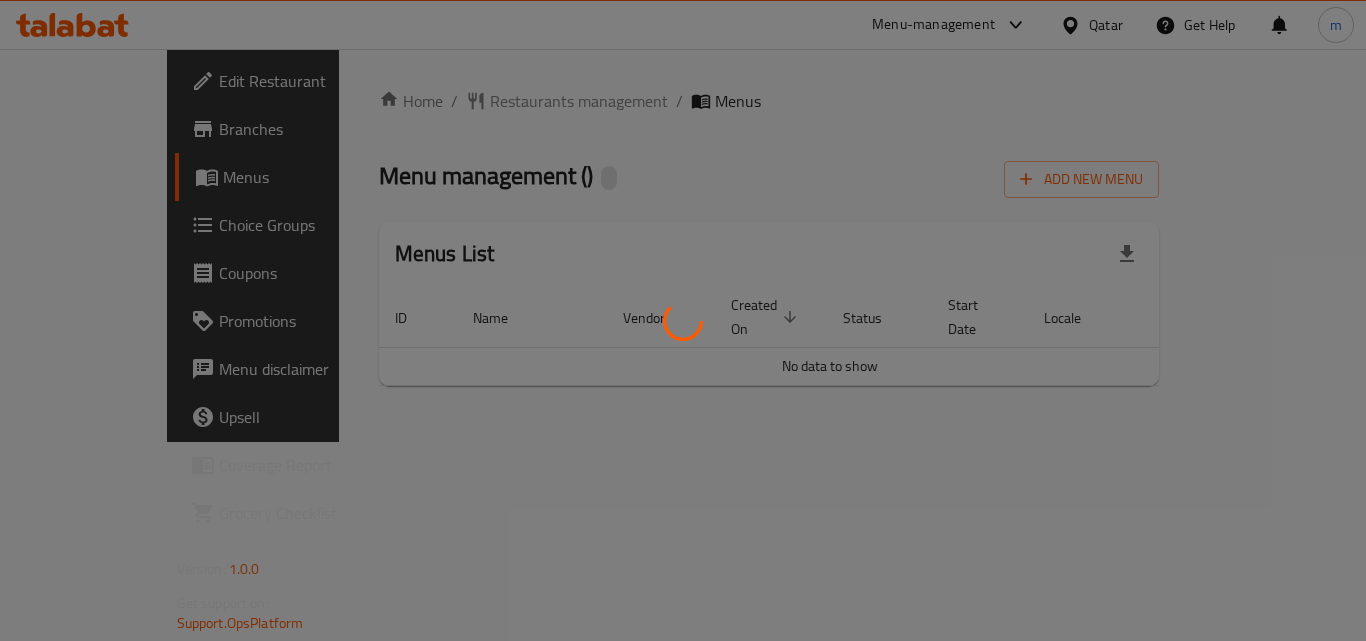 scroll, scrollTop: 0, scrollLeft: 0, axis: both 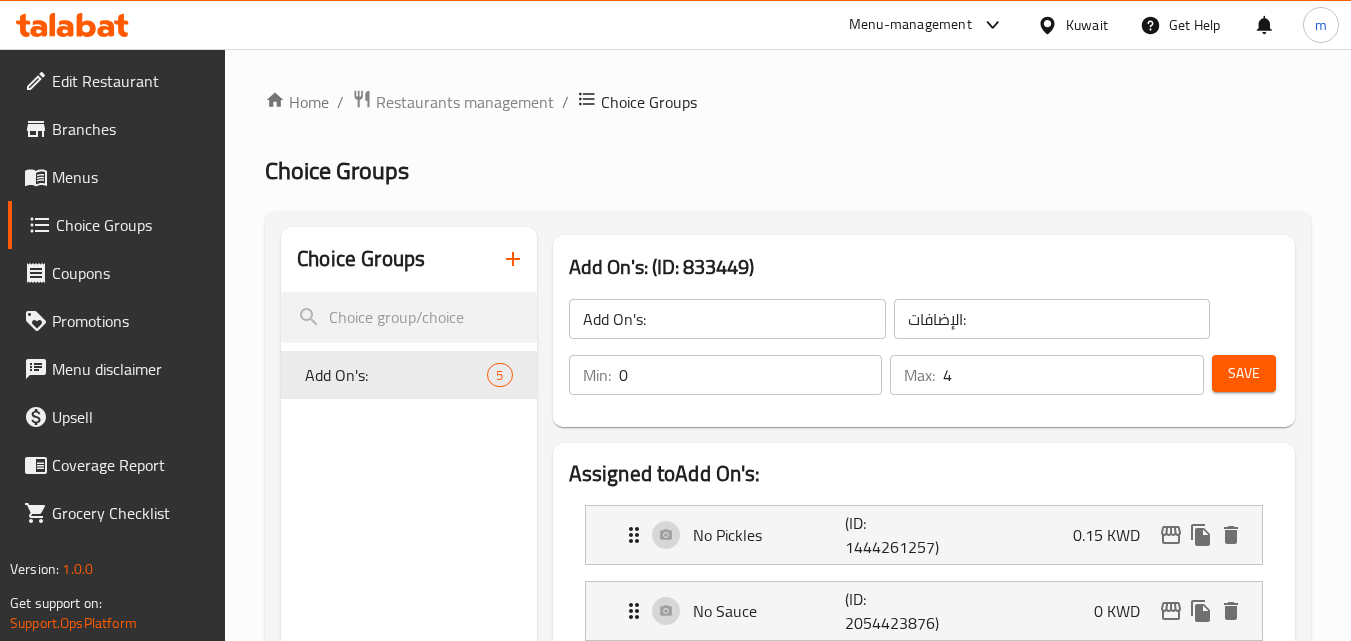 click at bounding box center (72, 25) 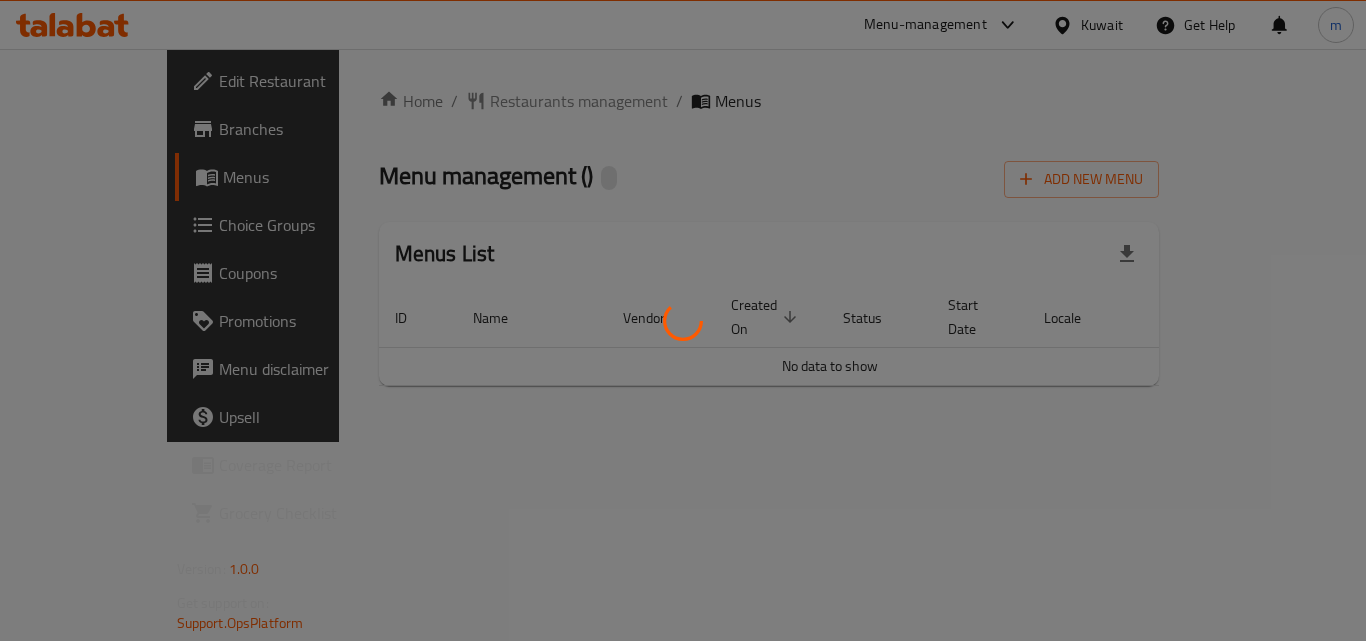 scroll, scrollTop: 0, scrollLeft: 0, axis: both 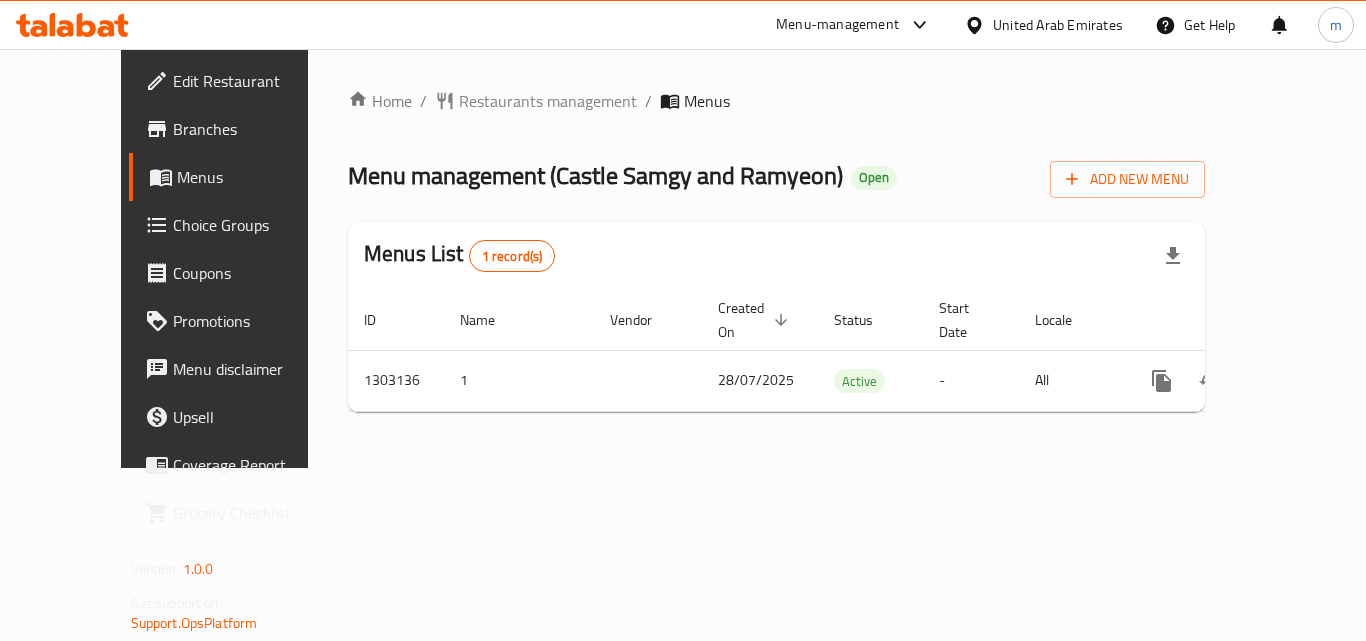 click 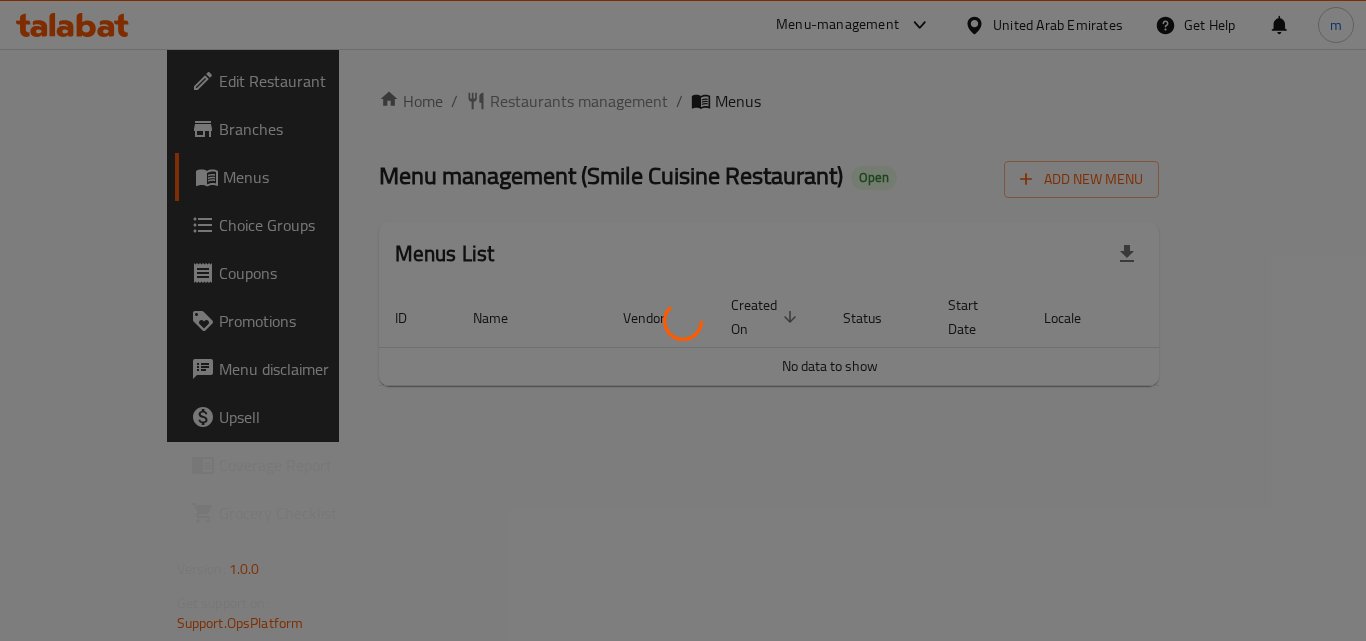 scroll, scrollTop: 0, scrollLeft: 0, axis: both 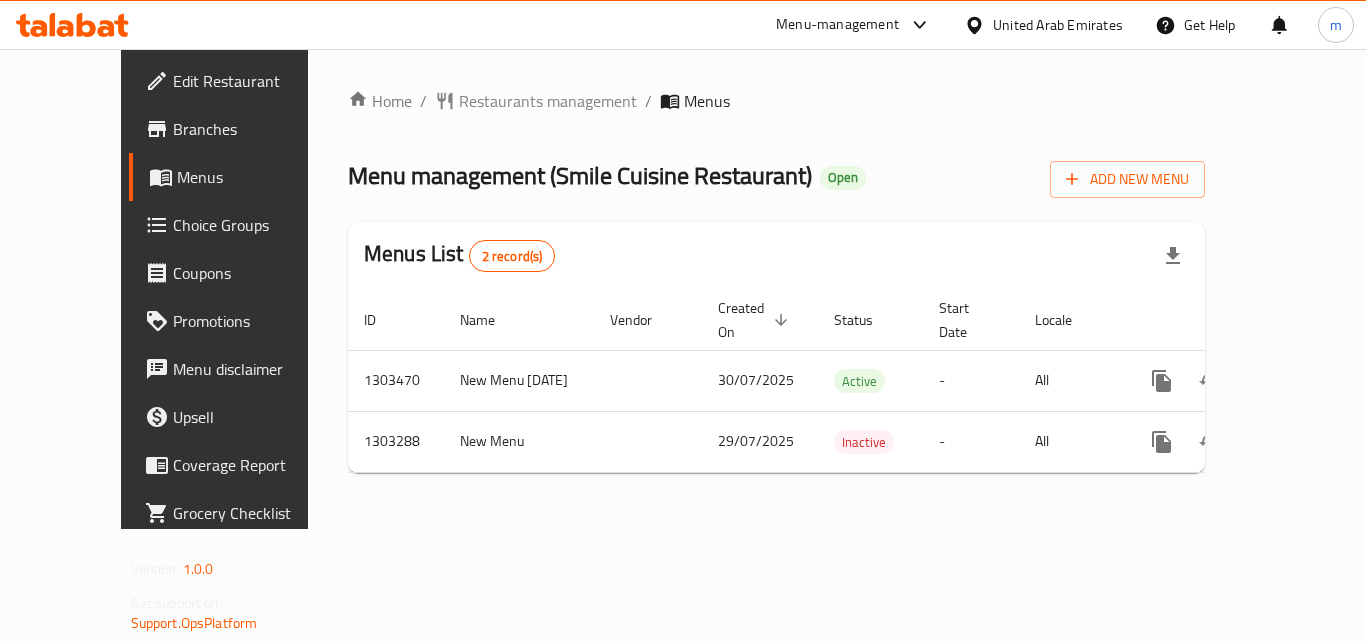 click 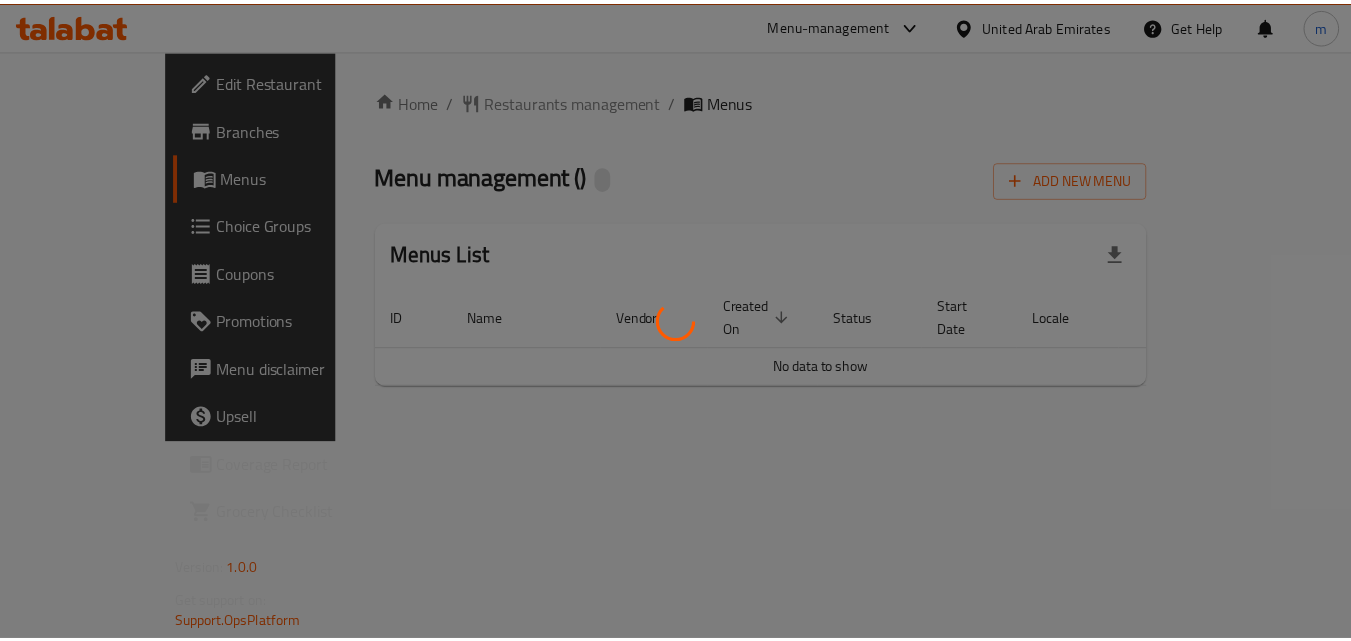 scroll, scrollTop: 0, scrollLeft: 0, axis: both 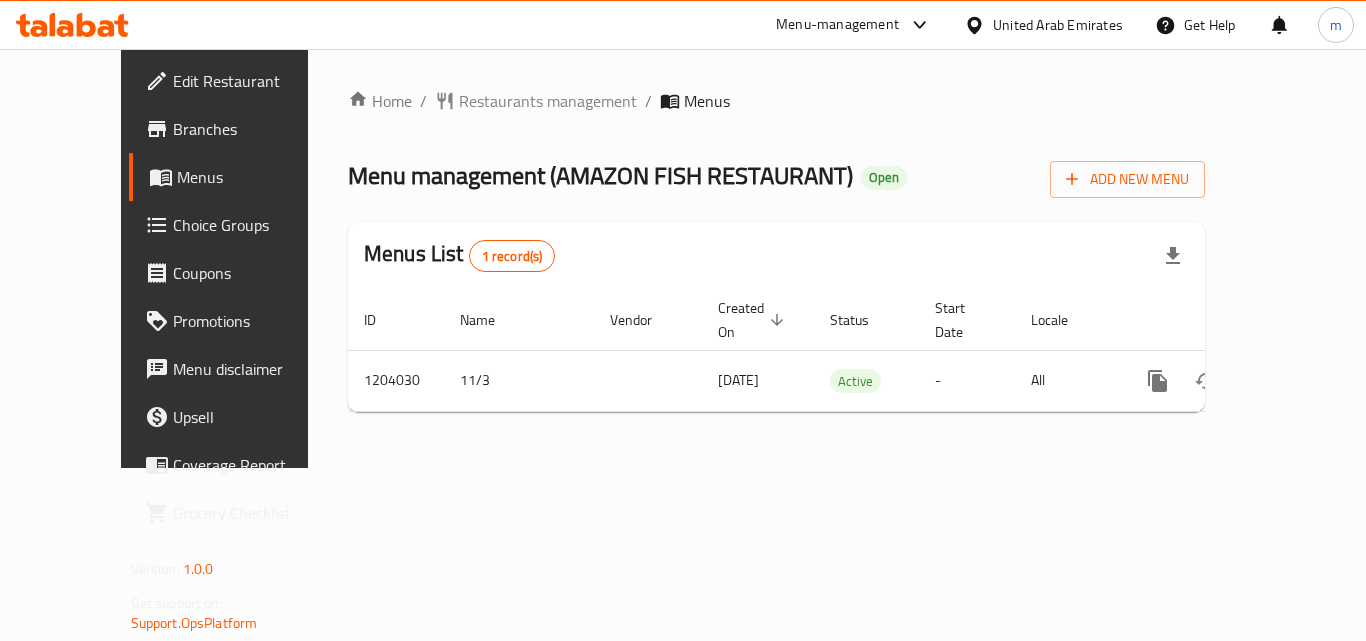 click on "Choice Groups" at bounding box center (253, 225) 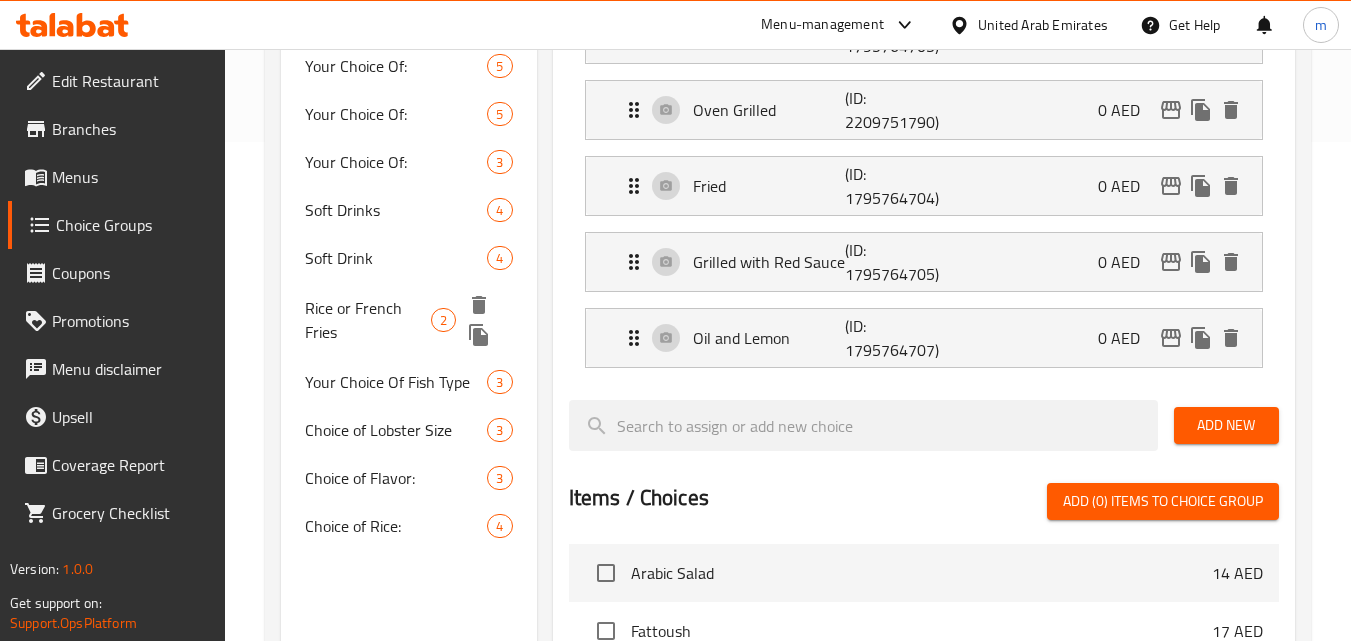 scroll, scrollTop: 600, scrollLeft: 0, axis: vertical 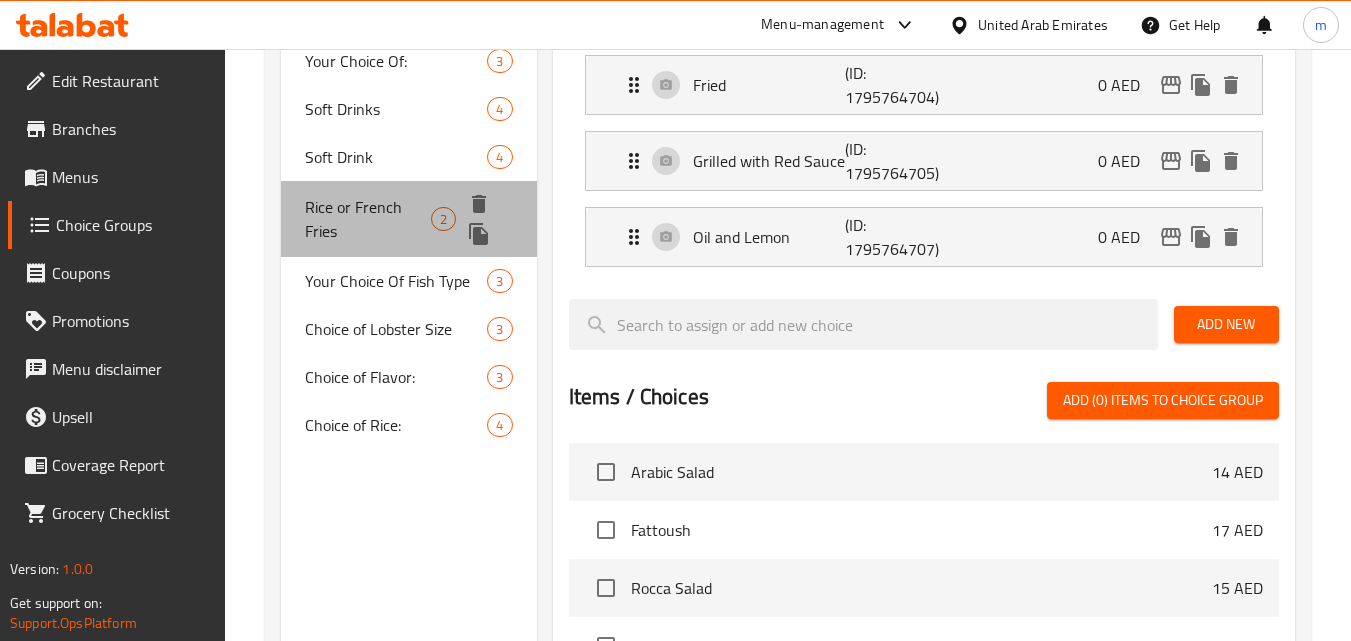 click on "Rice or French Fries" at bounding box center [368, 219] 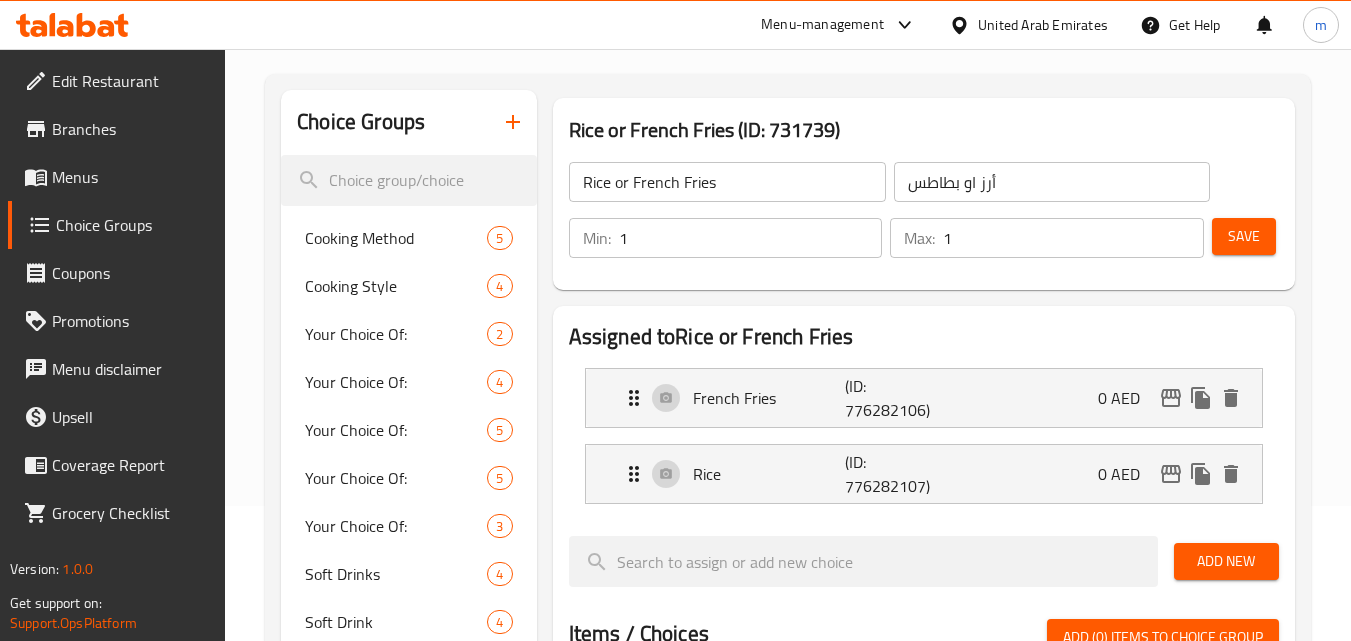 scroll, scrollTop: 100, scrollLeft: 0, axis: vertical 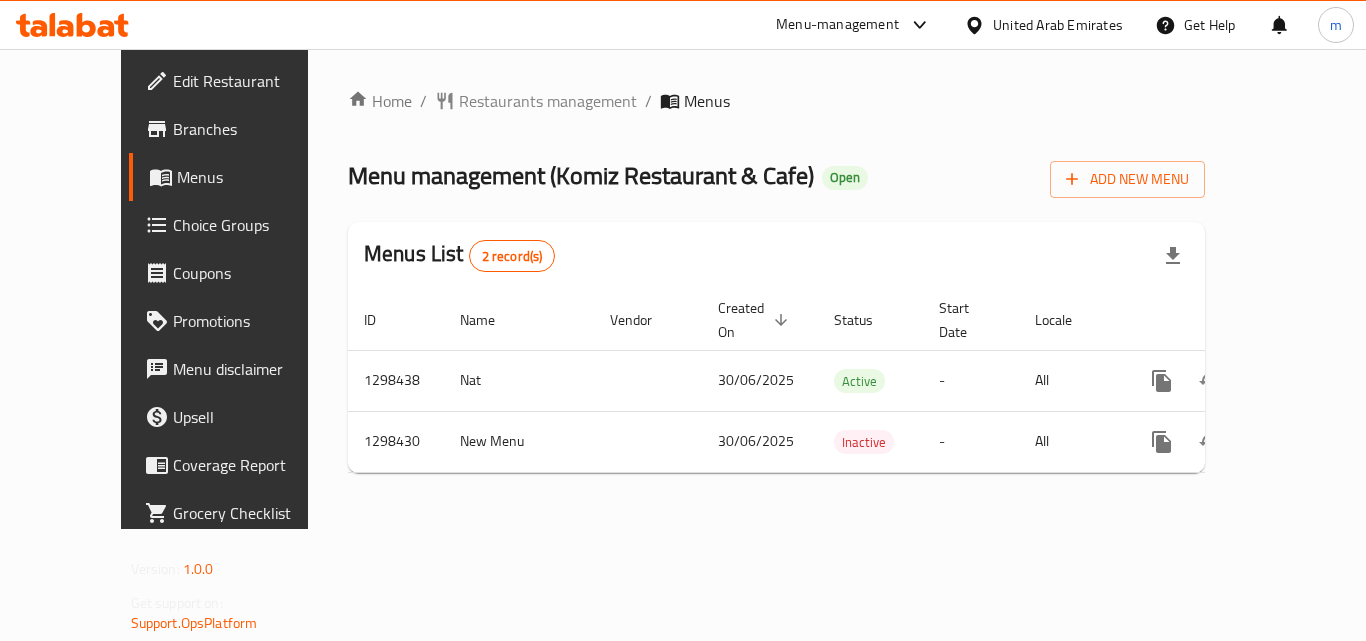 drag, startPoint x: 0, startPoint y: 0, endPoint x: 120, endPoint y: 24, distance: 122.376465 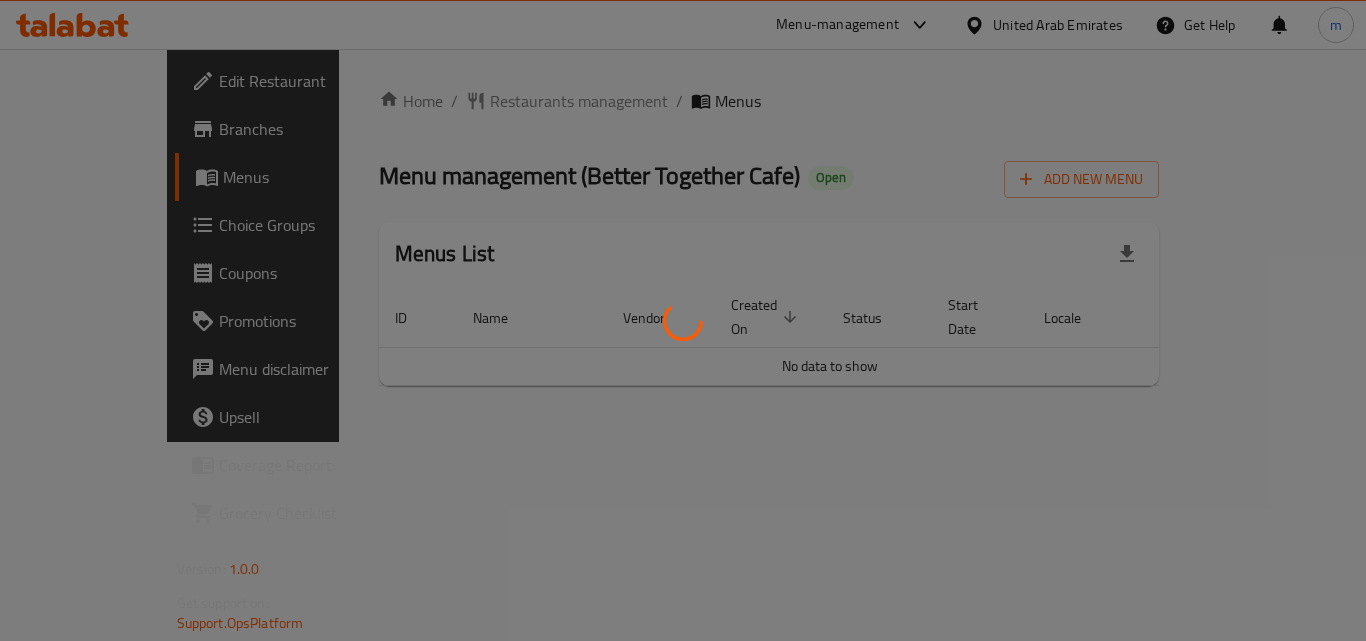 scroll, scrollTop: 0, scrollLeft: 0, axis: both 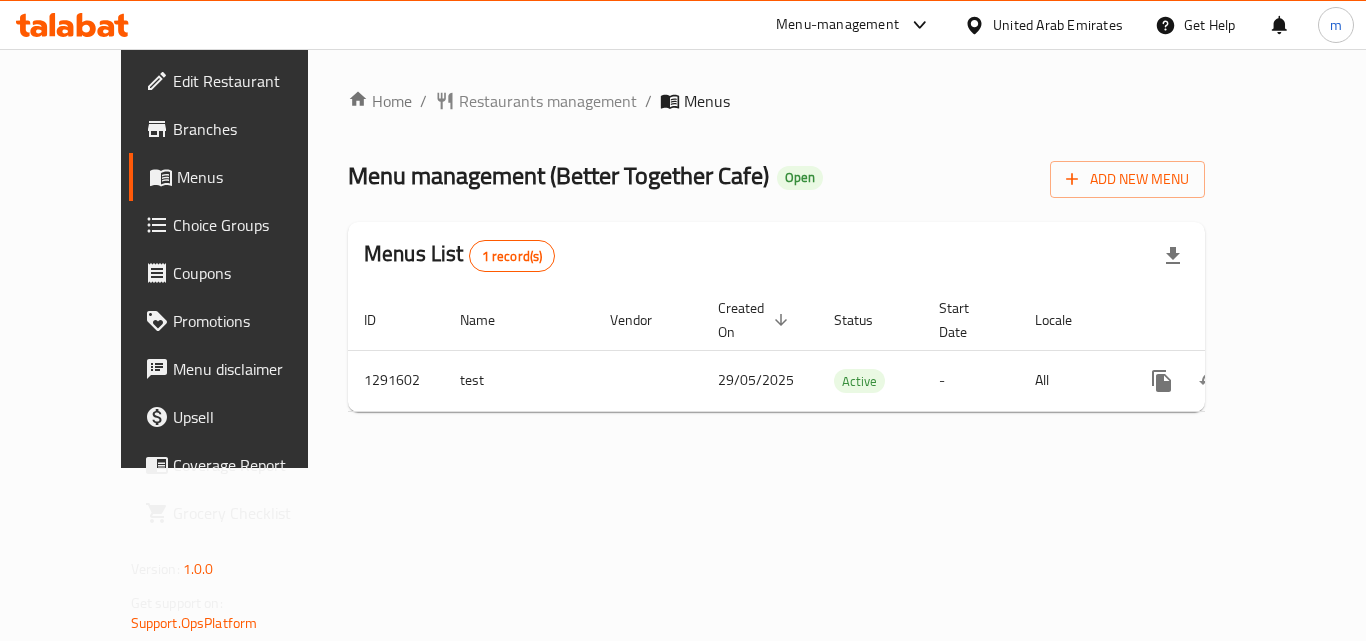 click on "Edit Restaurant" at bounding box center [253, 81] 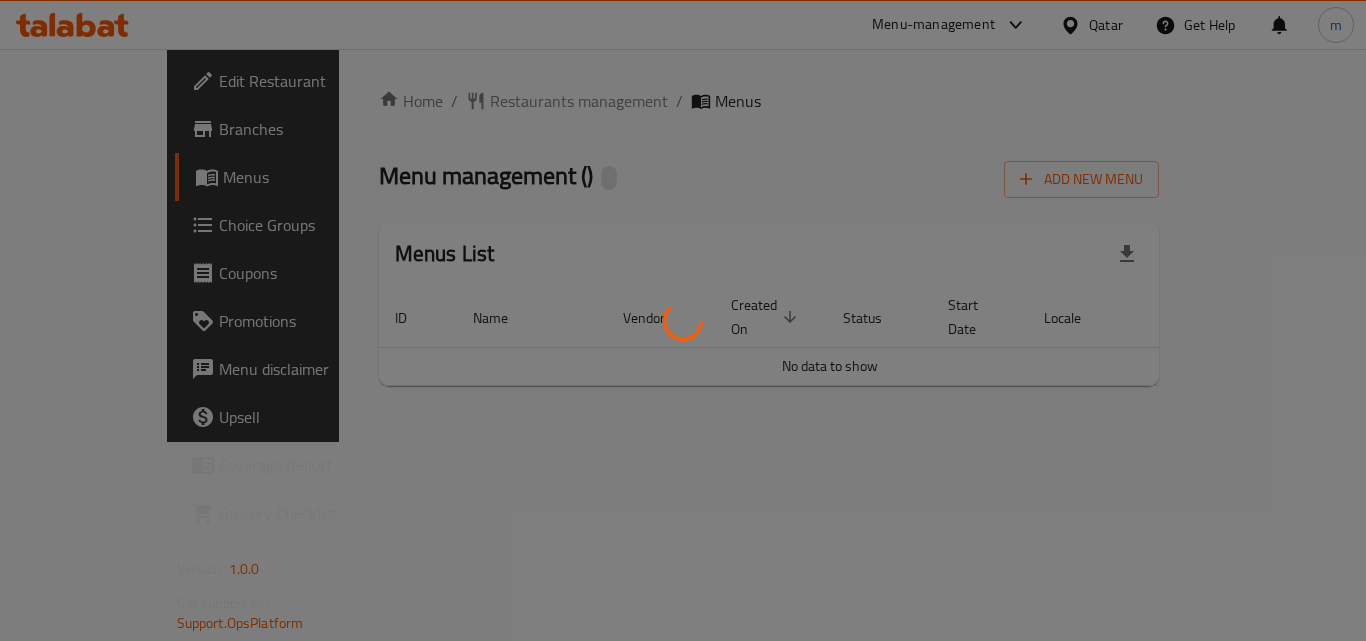 scroll, scrollTop: 0, scrollLeft: 0, axis: both 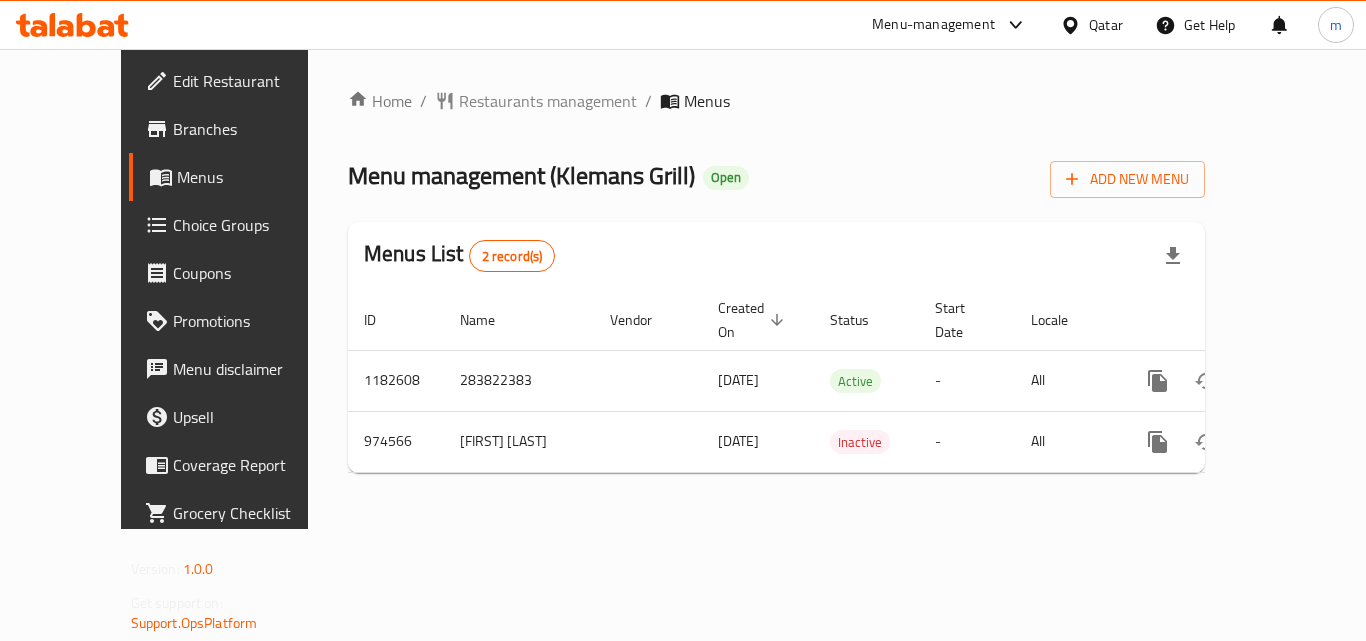 drag, startPoint x: 91, startPoint y: 12, endPoint x: 94, endPoint y: 22, distance: 10.440307 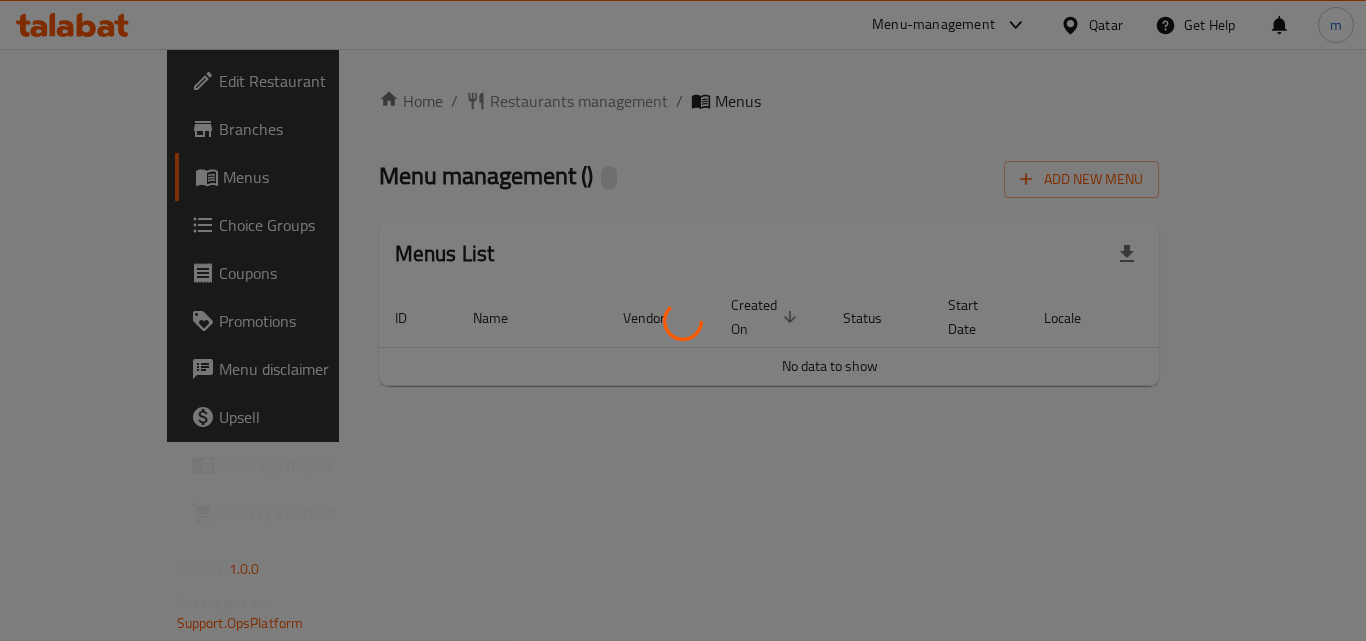 scroll, scrollTop: 0, scrollLeft: 0, axis: both 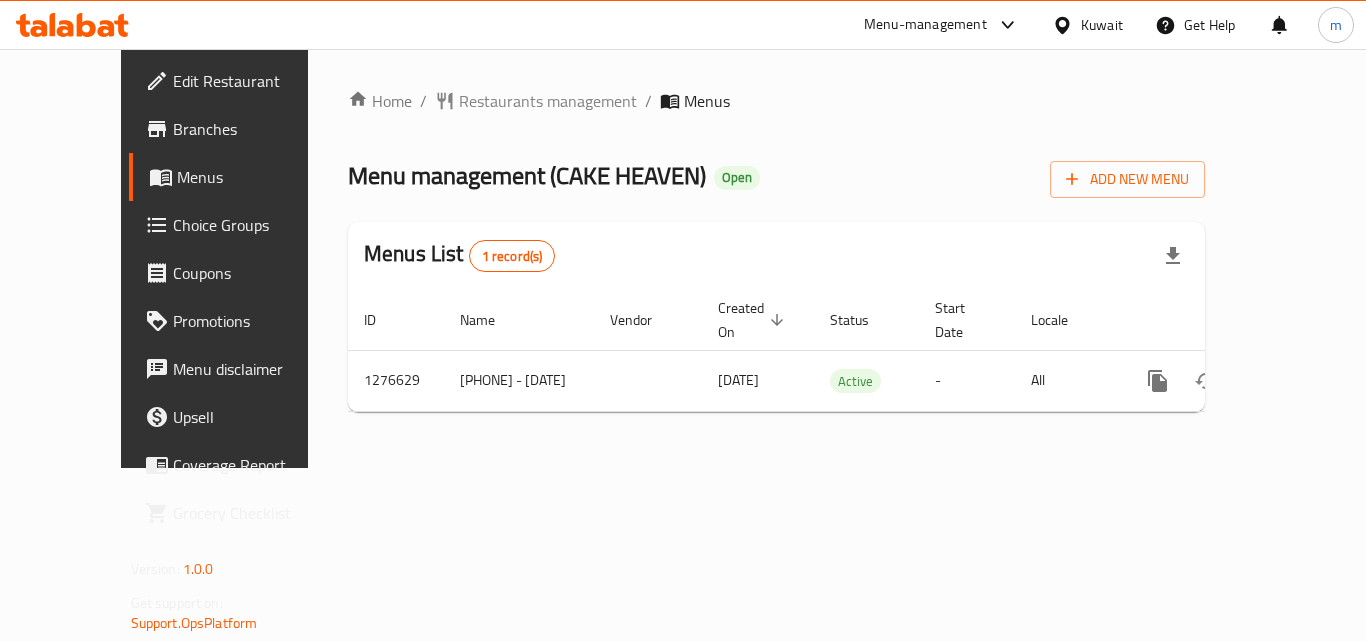 click 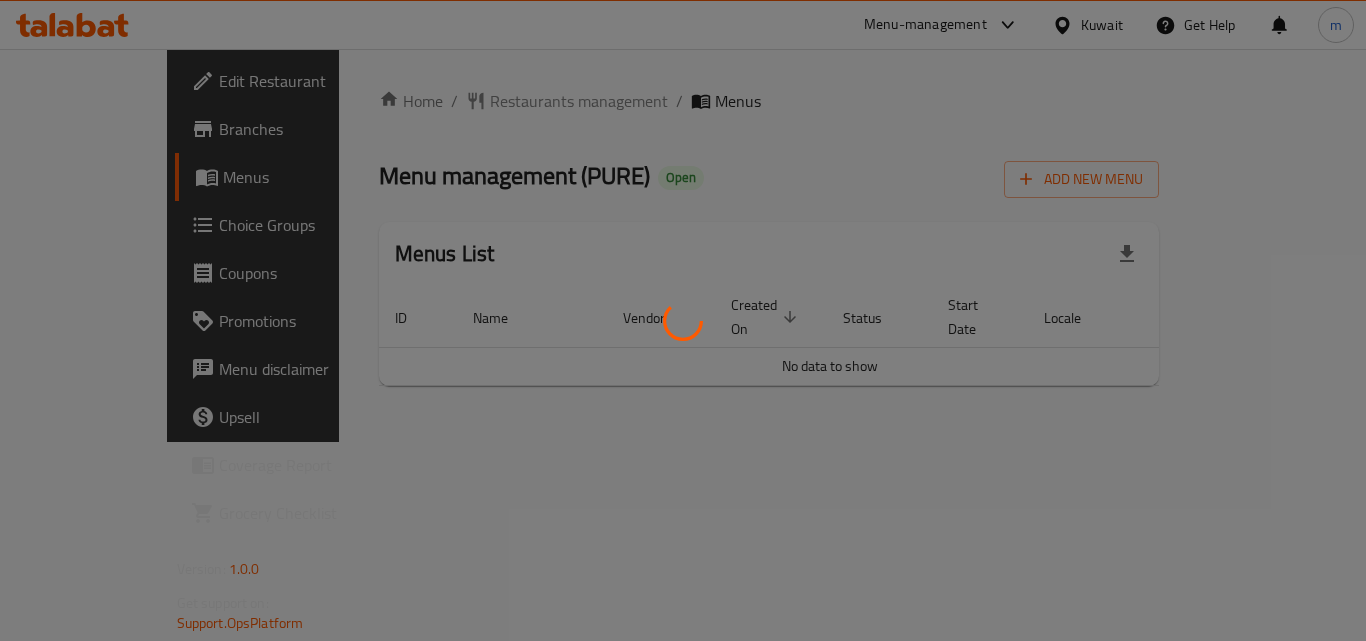 scroll, scrollTop: 0, scrollLeft: 0, axis: both 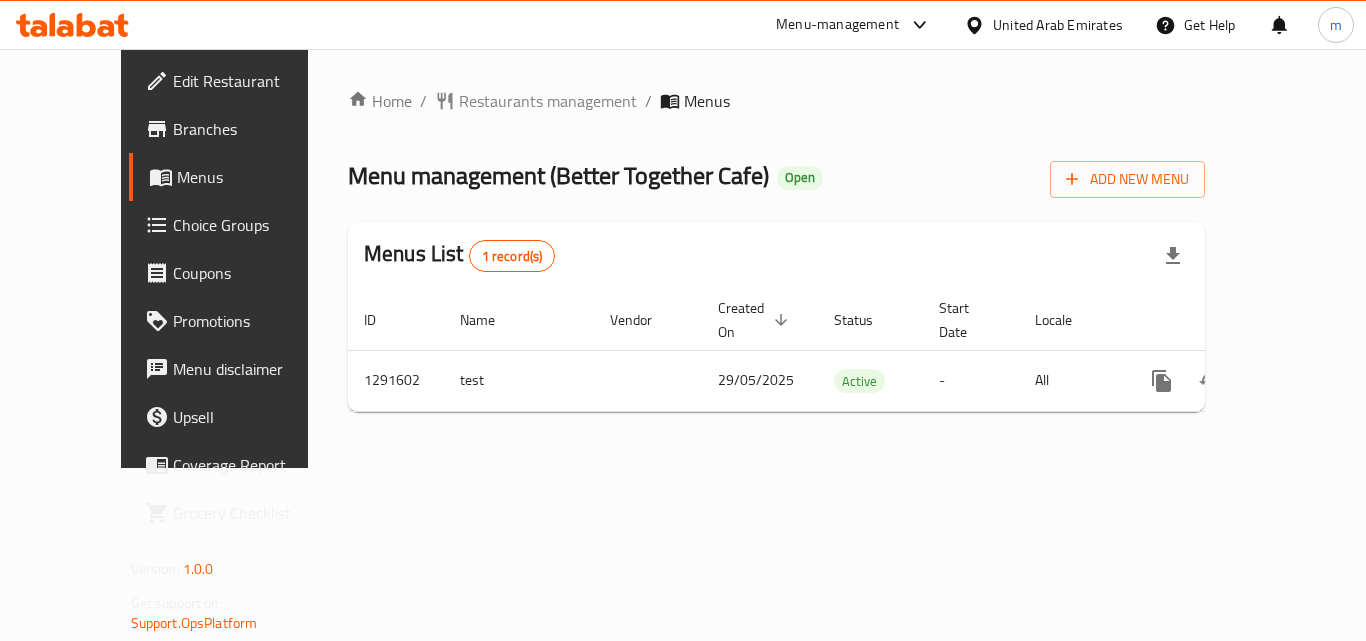 click 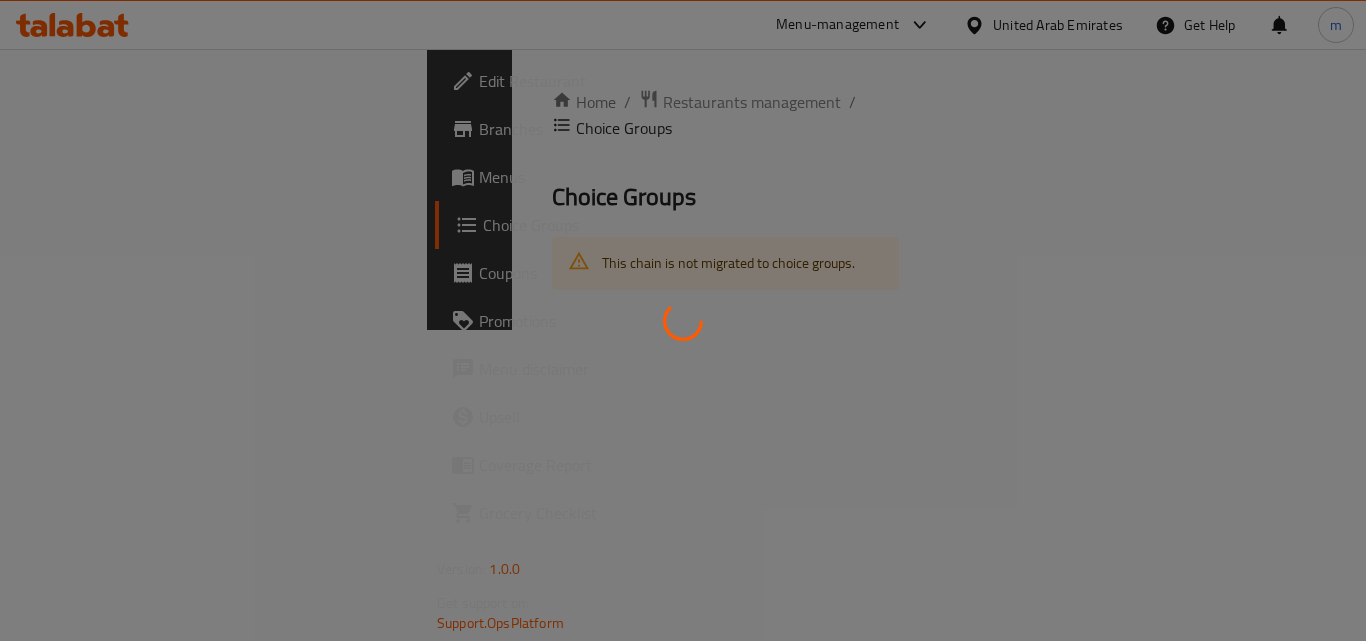 scroll, scrollTop: 0, scrollLeft: 0, axis: both 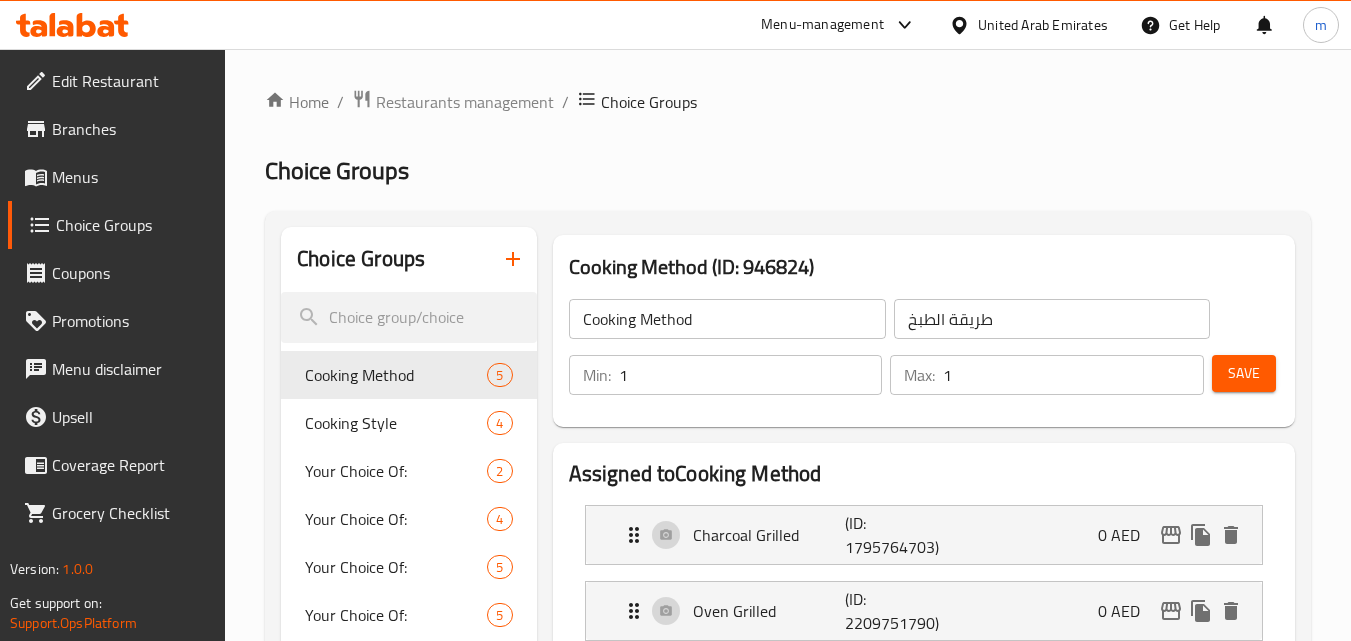 click on "Menus" at bounding box center (131, 177) 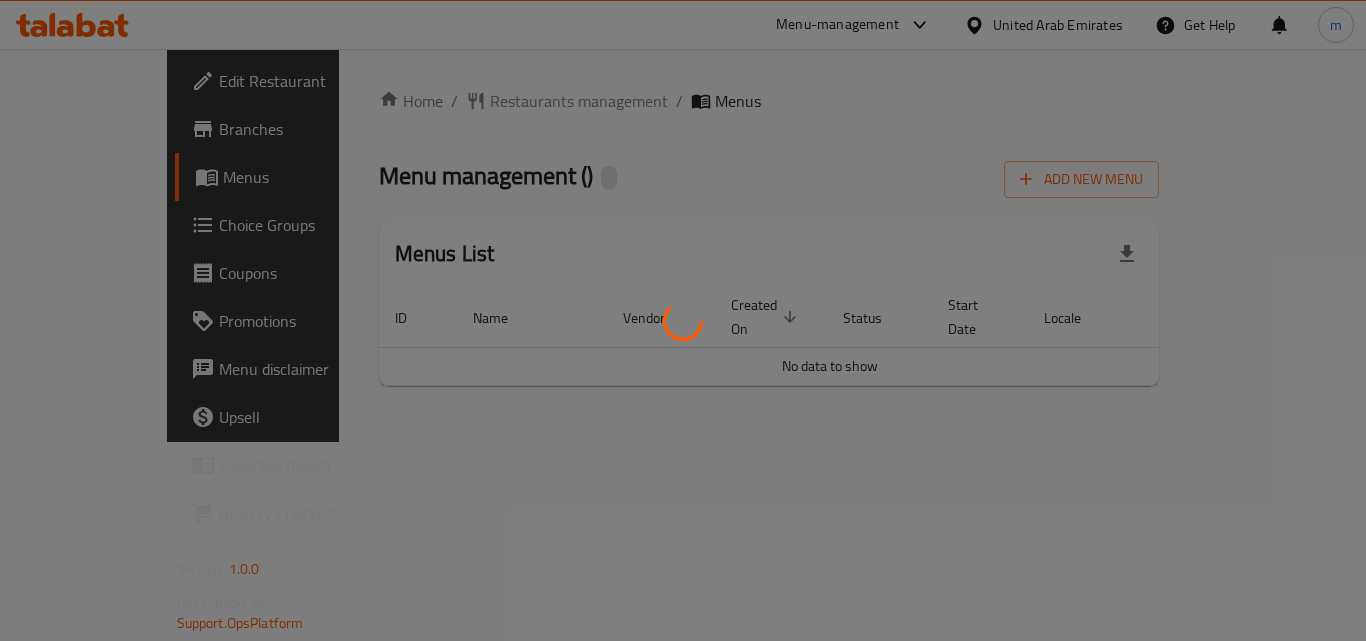 scroll, scrollTop: 0, scrollLeft: 0, axis: both 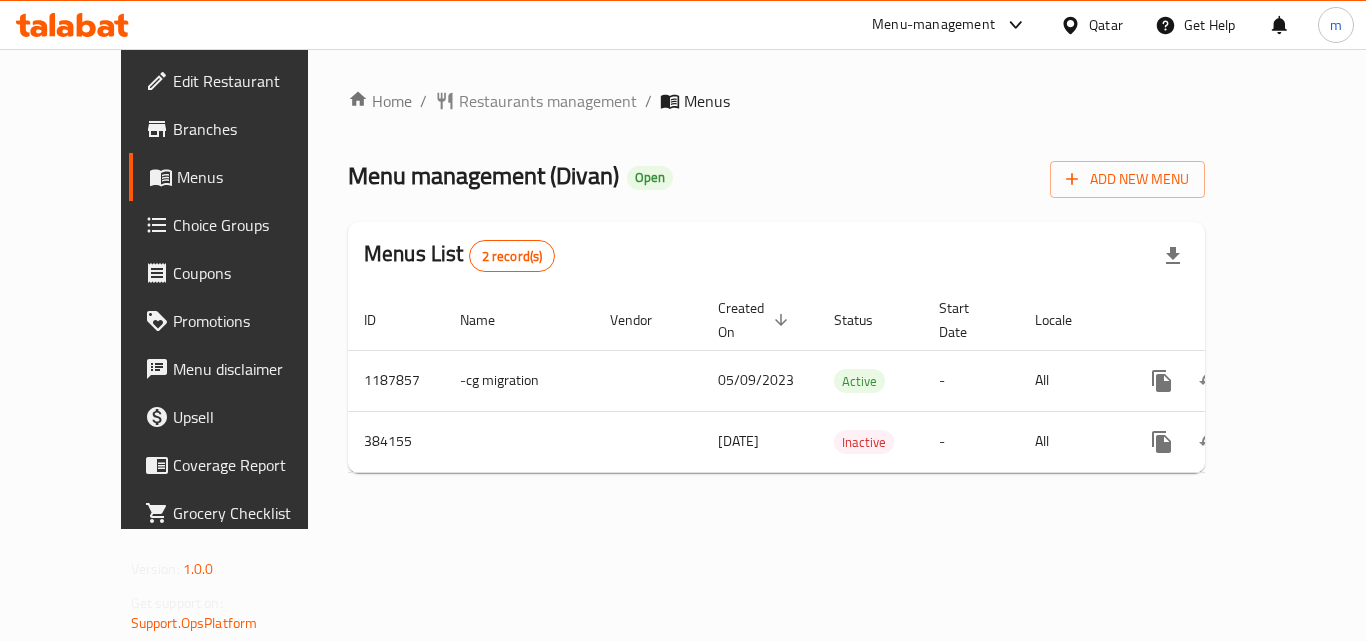 click 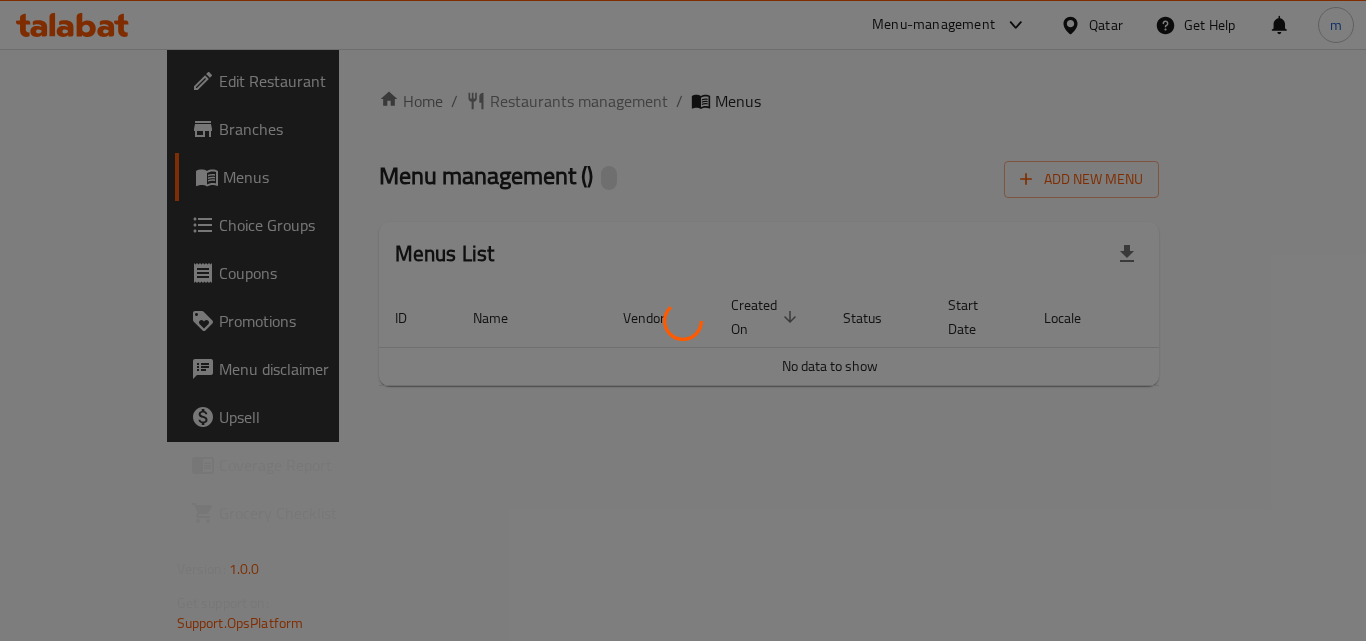 scroll, scrollTop: 0, scrollLeft: 0, axis: both 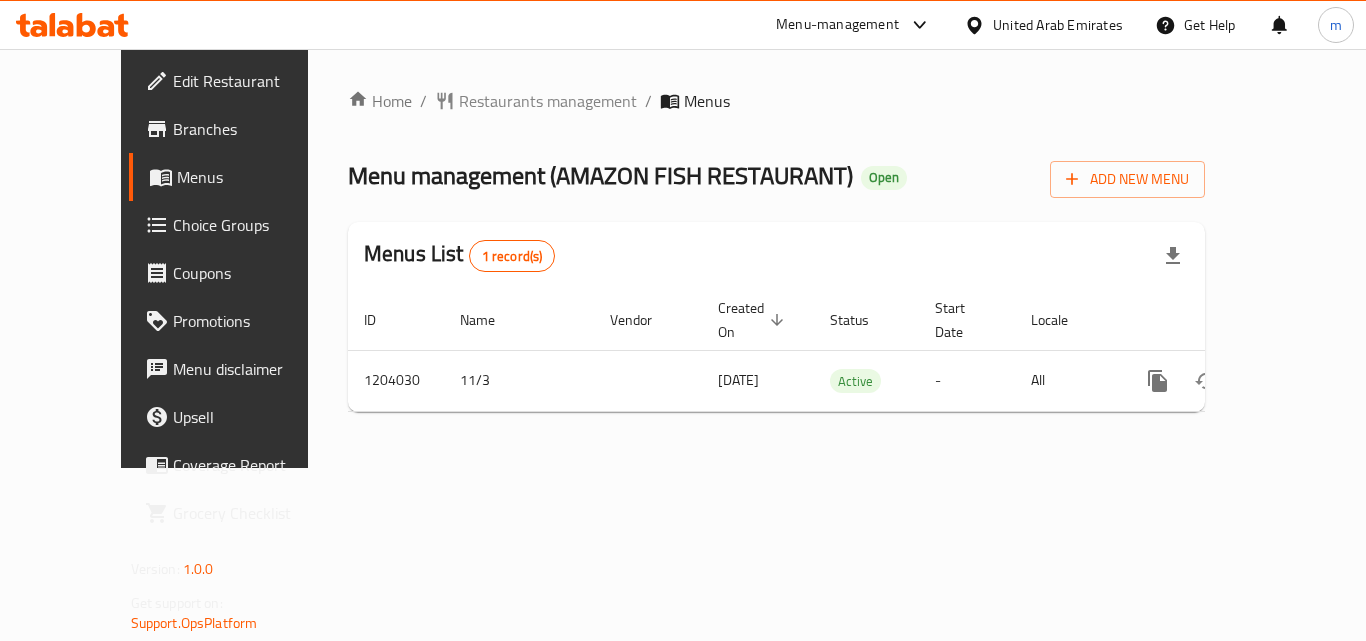 click 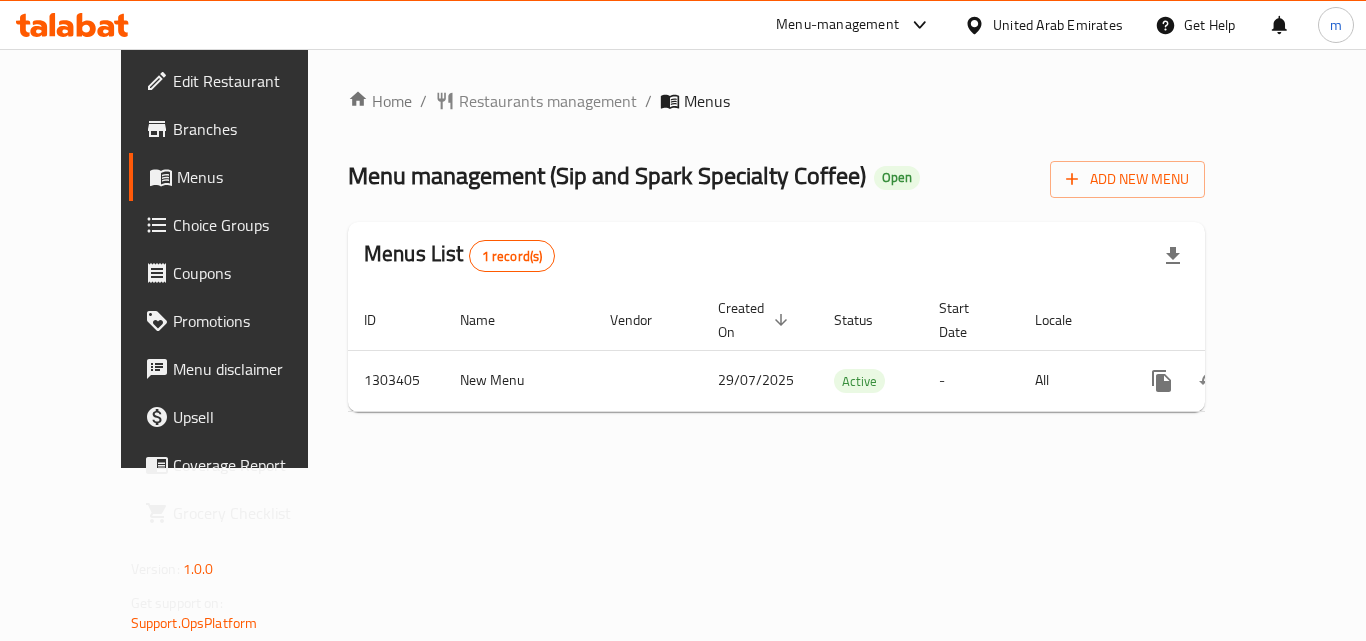scroll, scrollTop: 0, scrollLeft: 0, axis: both 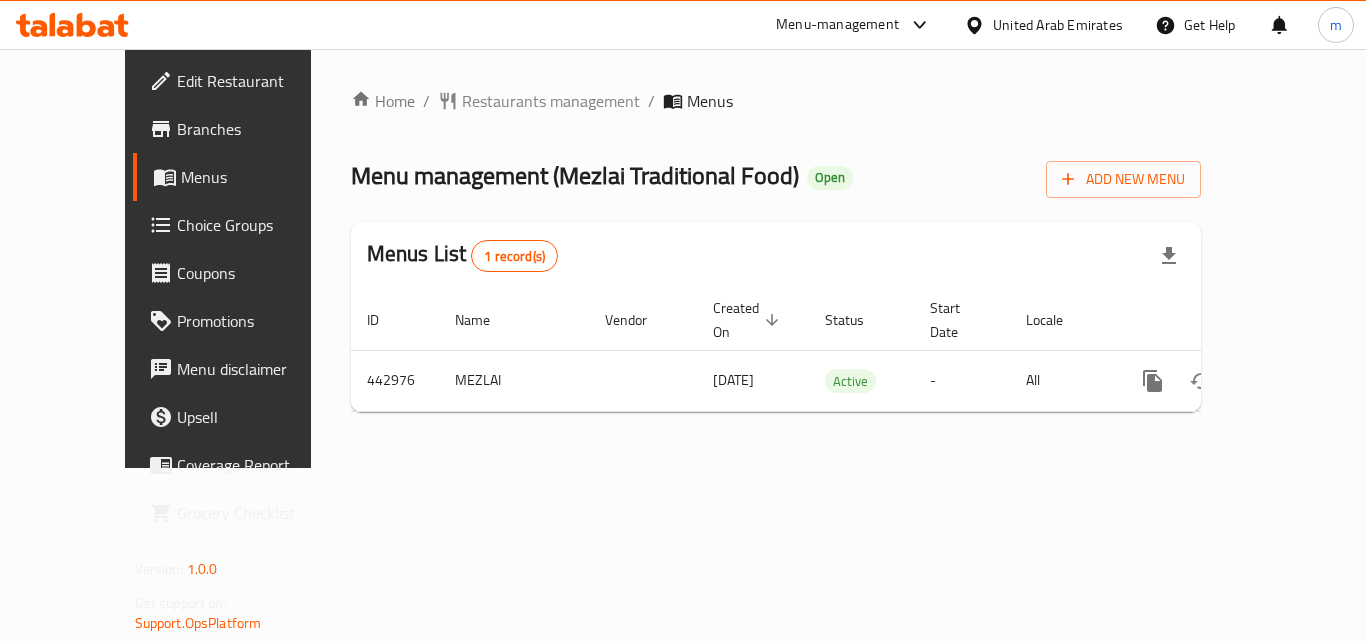 click at bounding box center (72, 25) 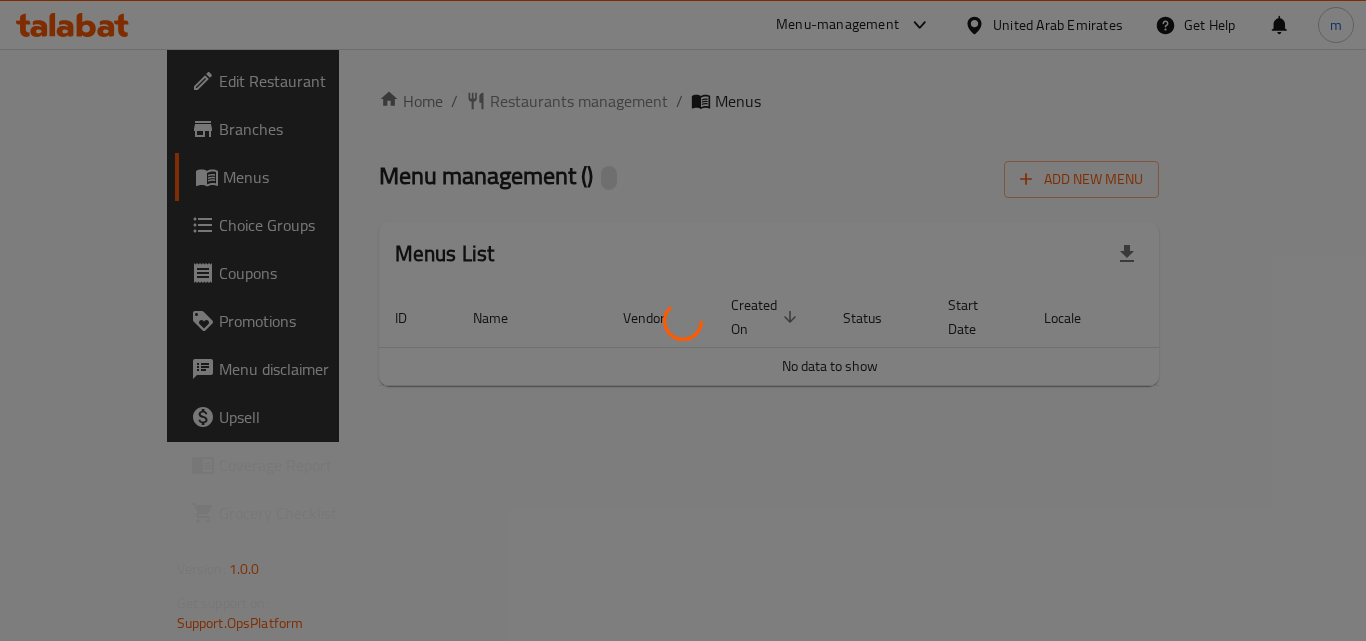 scroll, scrollTop: 0, scrollLeft: 0, axis: both 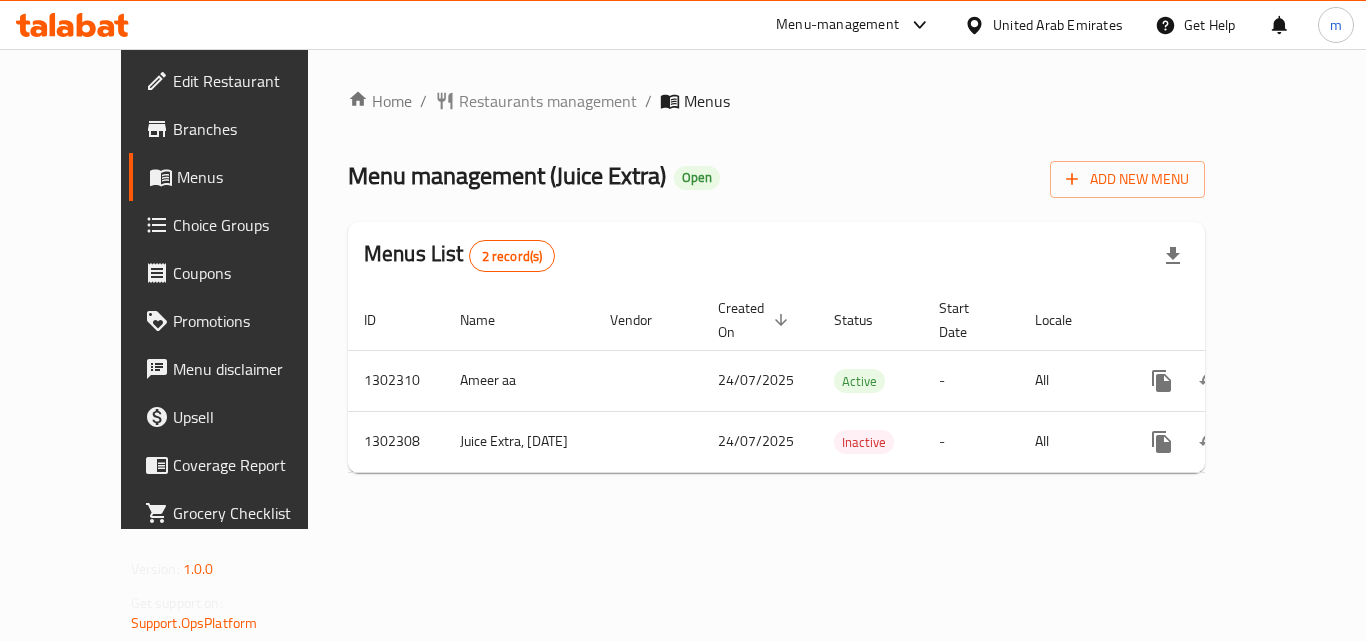click 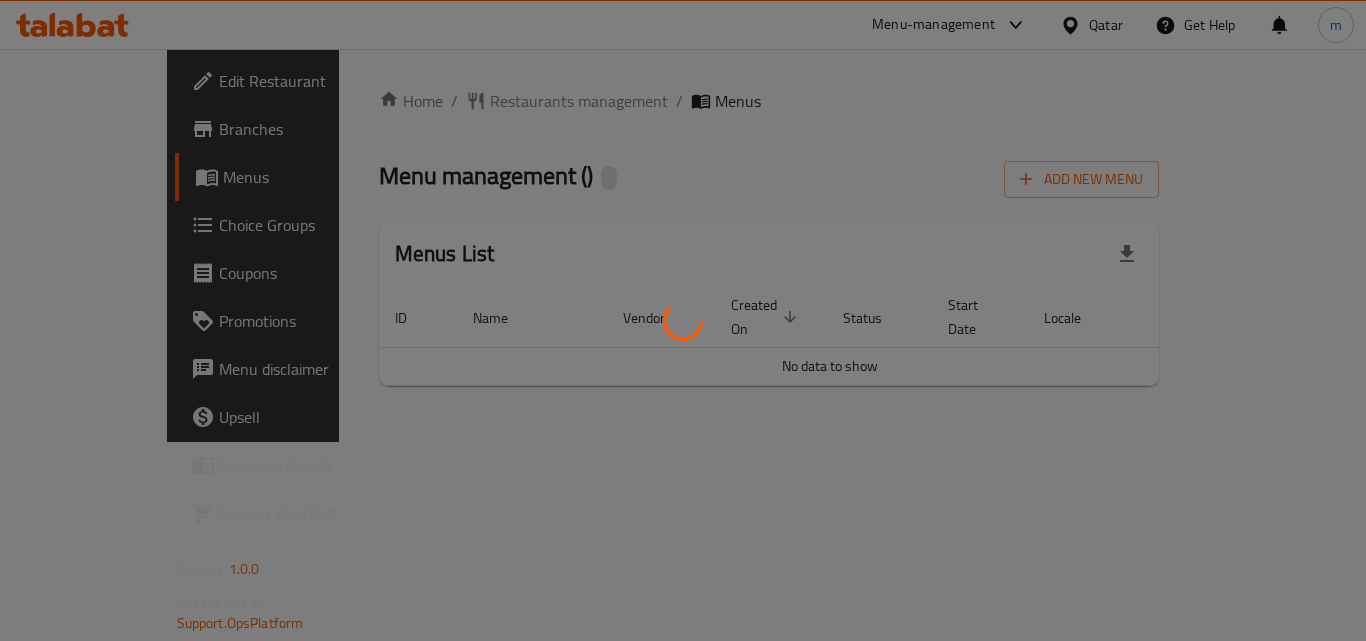 scroll, scrollTop: 0, scrollLeft: 0, axis: both 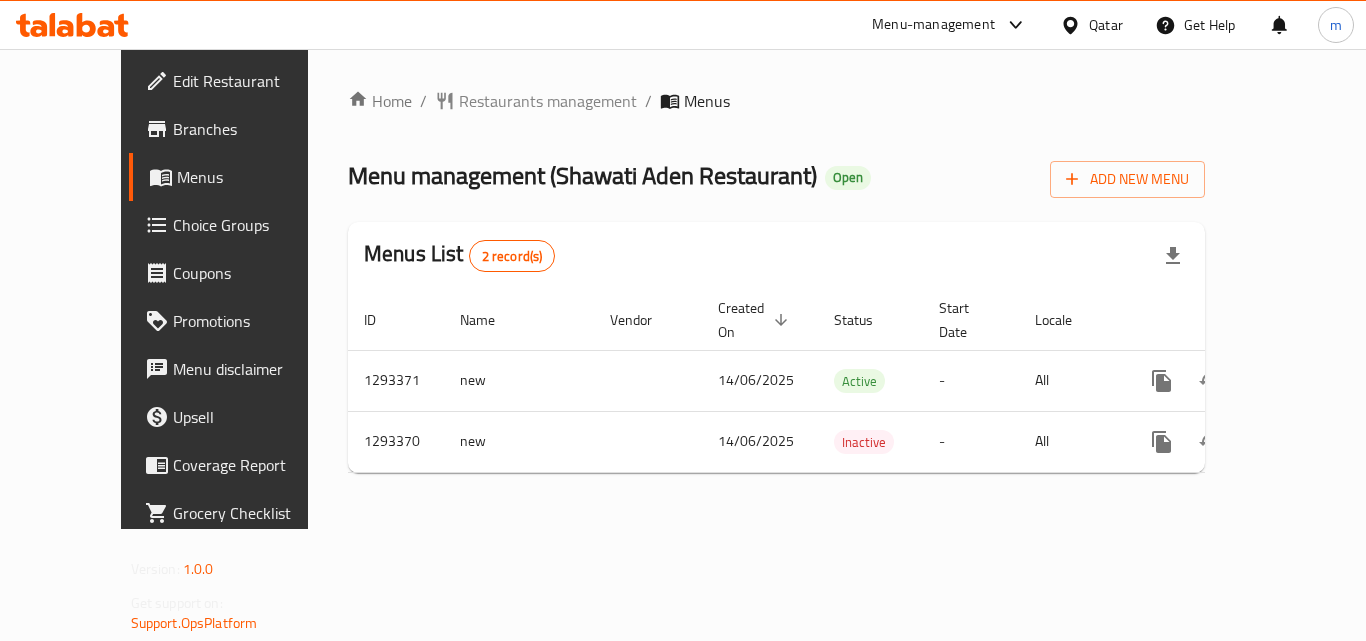 click at bounding box center (72, 25) 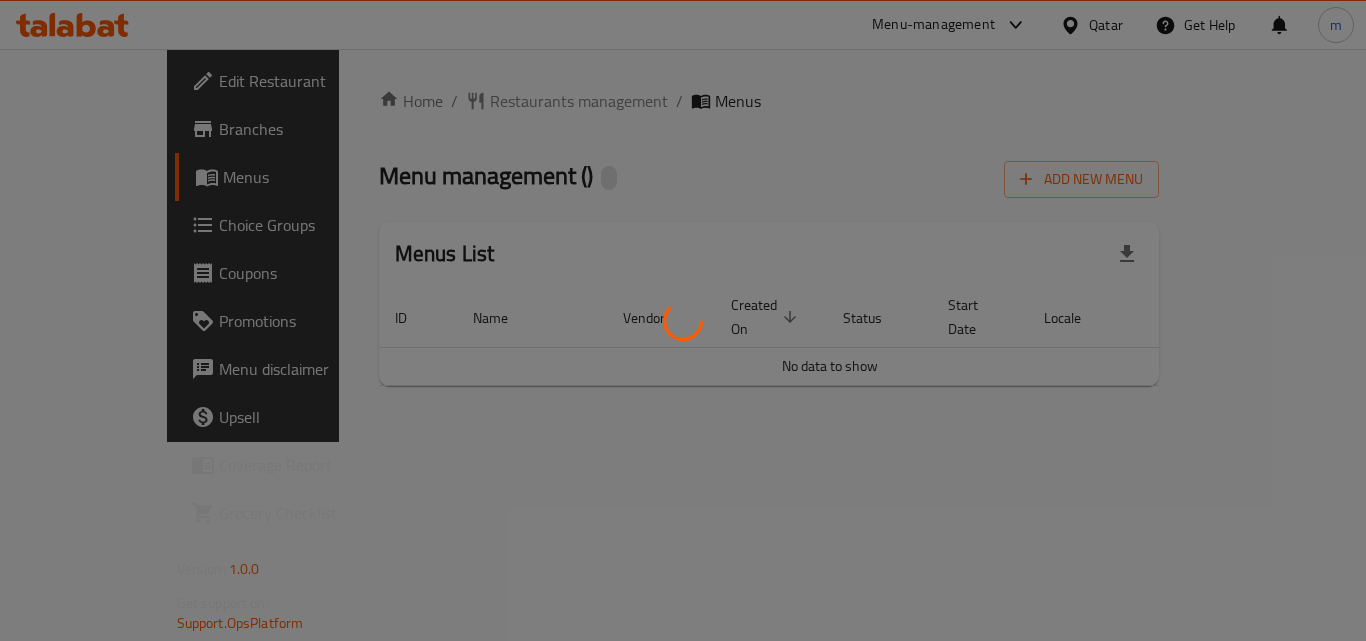 scroll, scrollTop: 0, scrollLeft: 0, axis: both 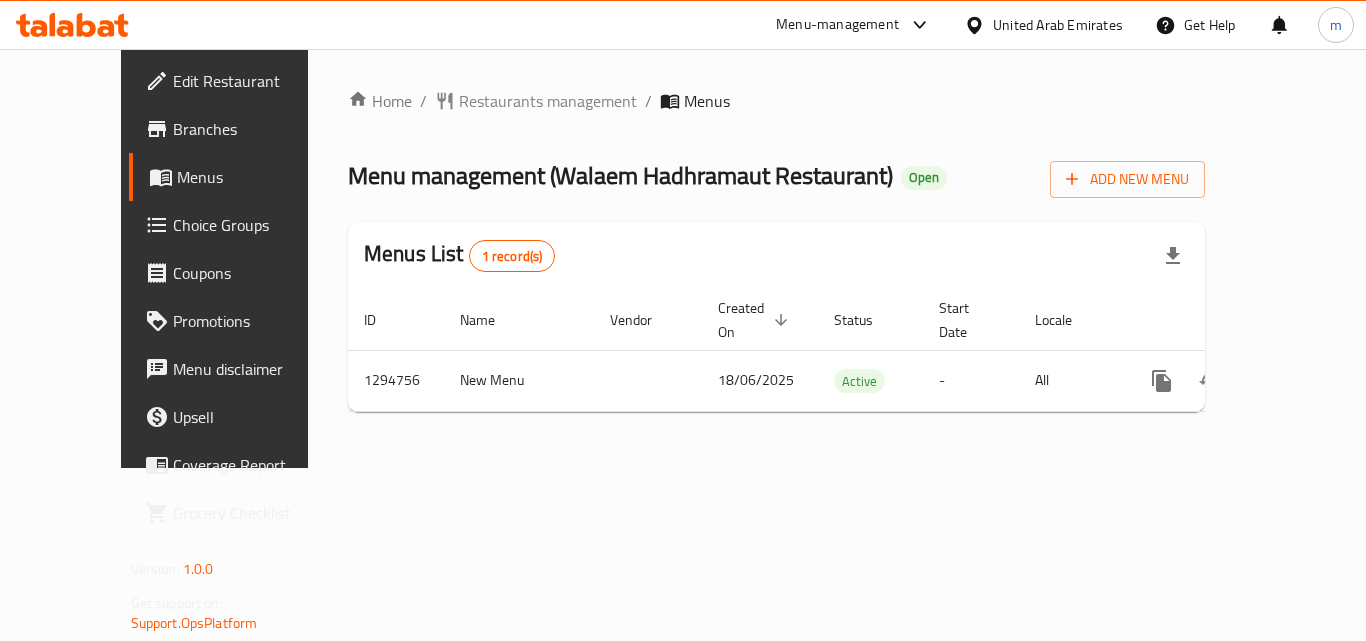 click 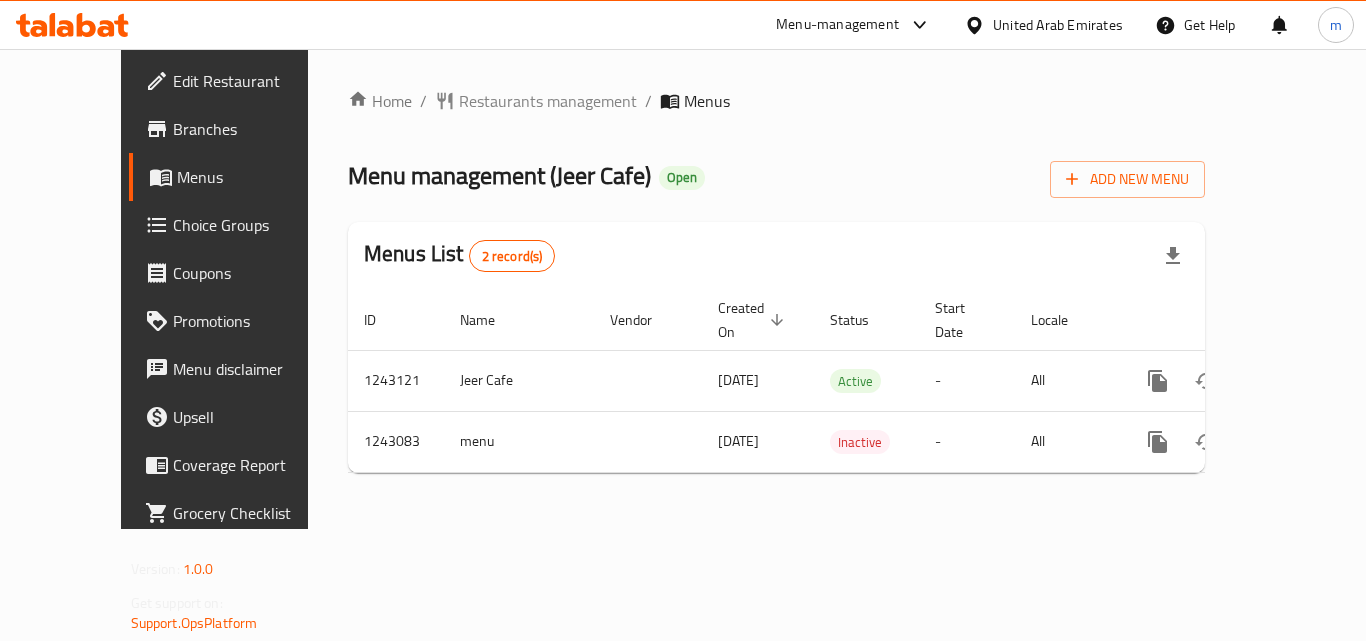 scroll, scrollTop: 0, scrollLeft: 0, axis: both 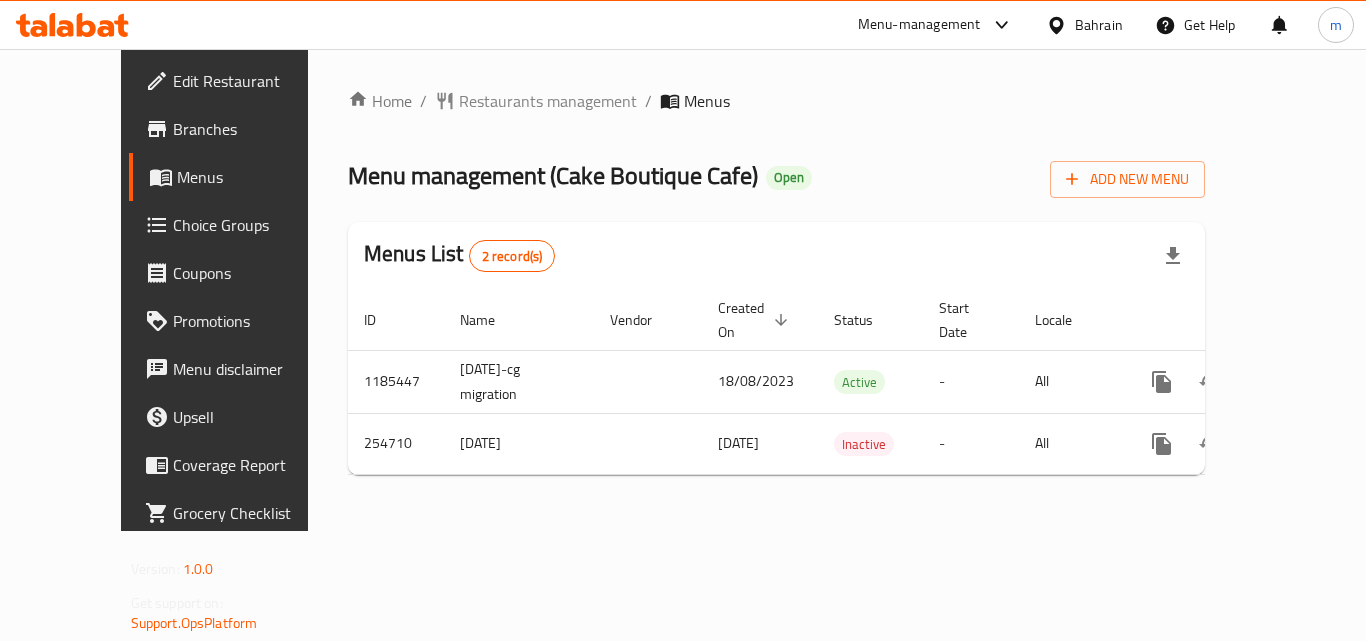 click 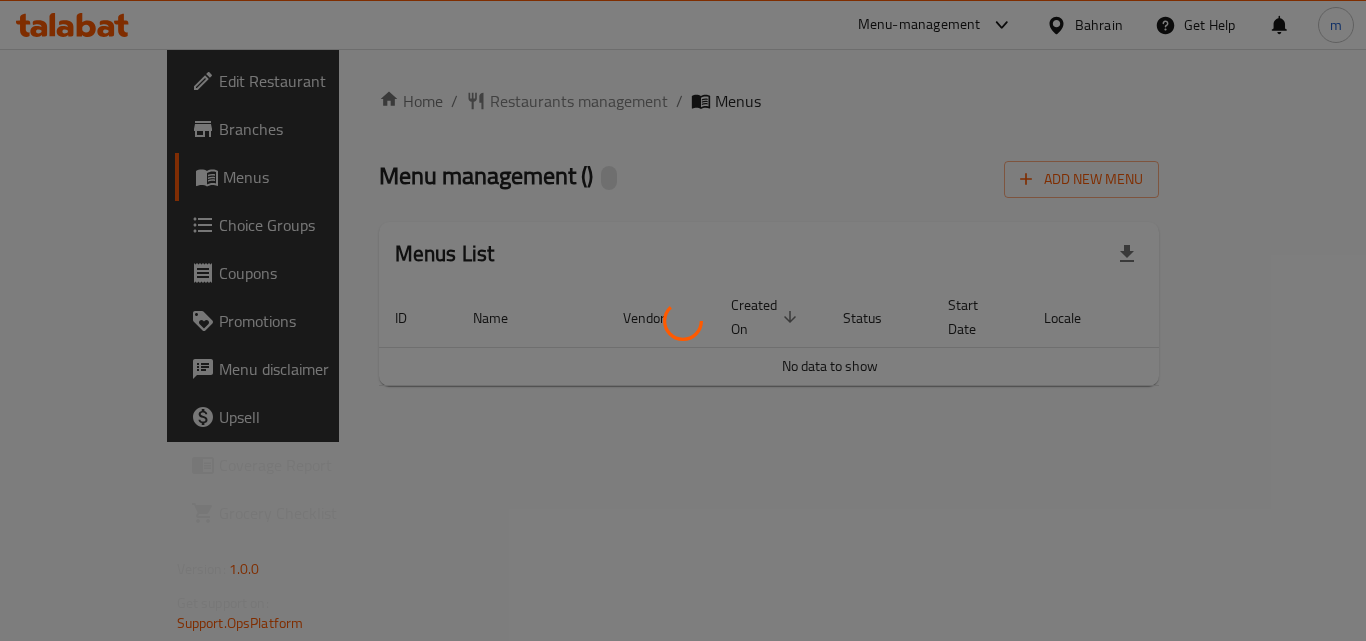 scroll, scrollTop: 0, scrollLeft: 0, axis: both 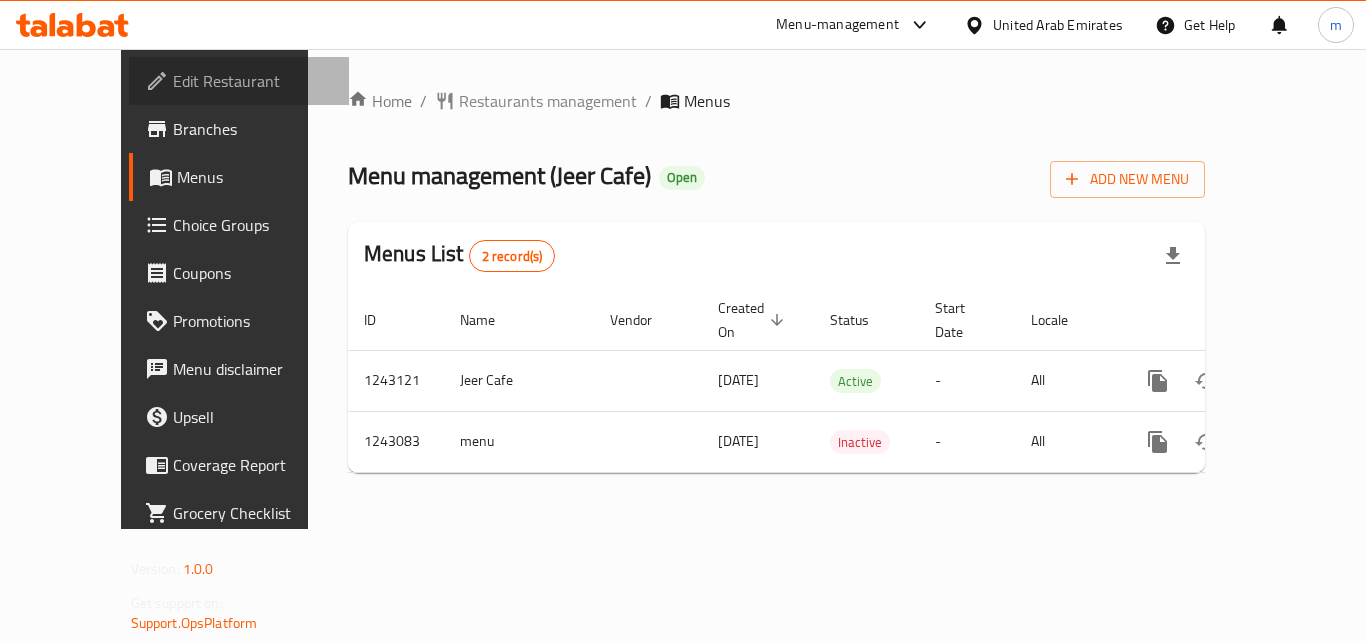 click on "Edit Restaurant" at bounding box center (239, 81) 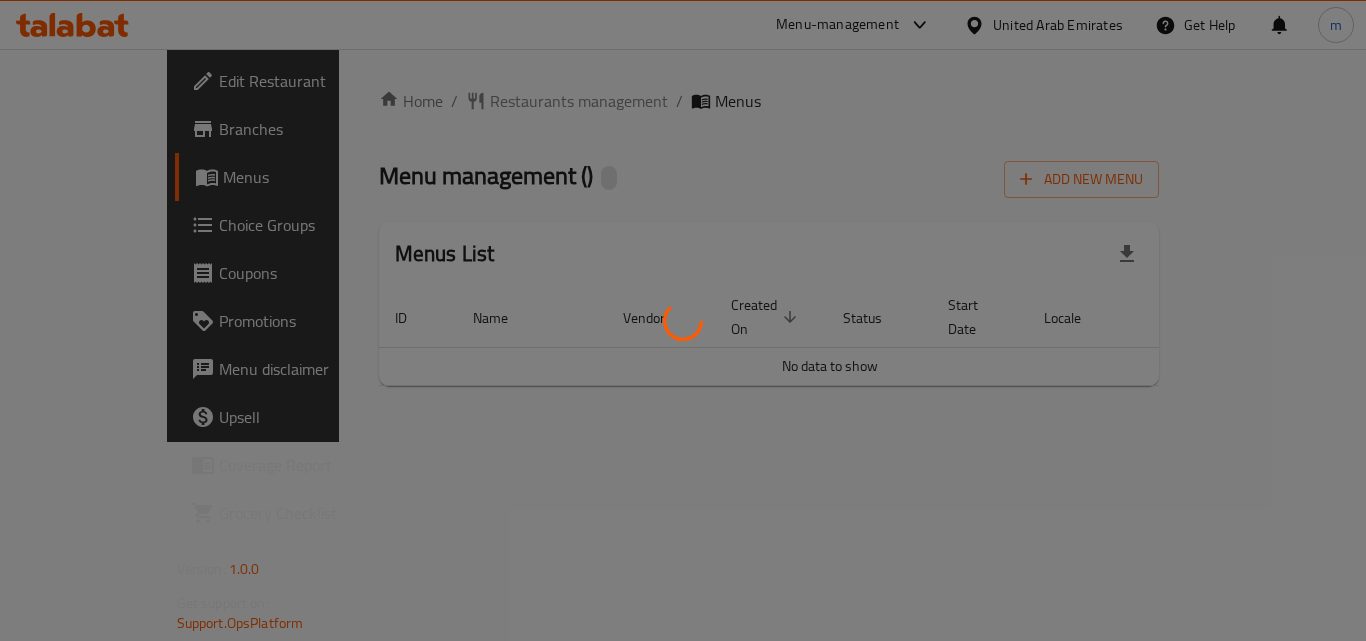 scroll, scrollTop: 0, scrollLeft: 0, axis: both 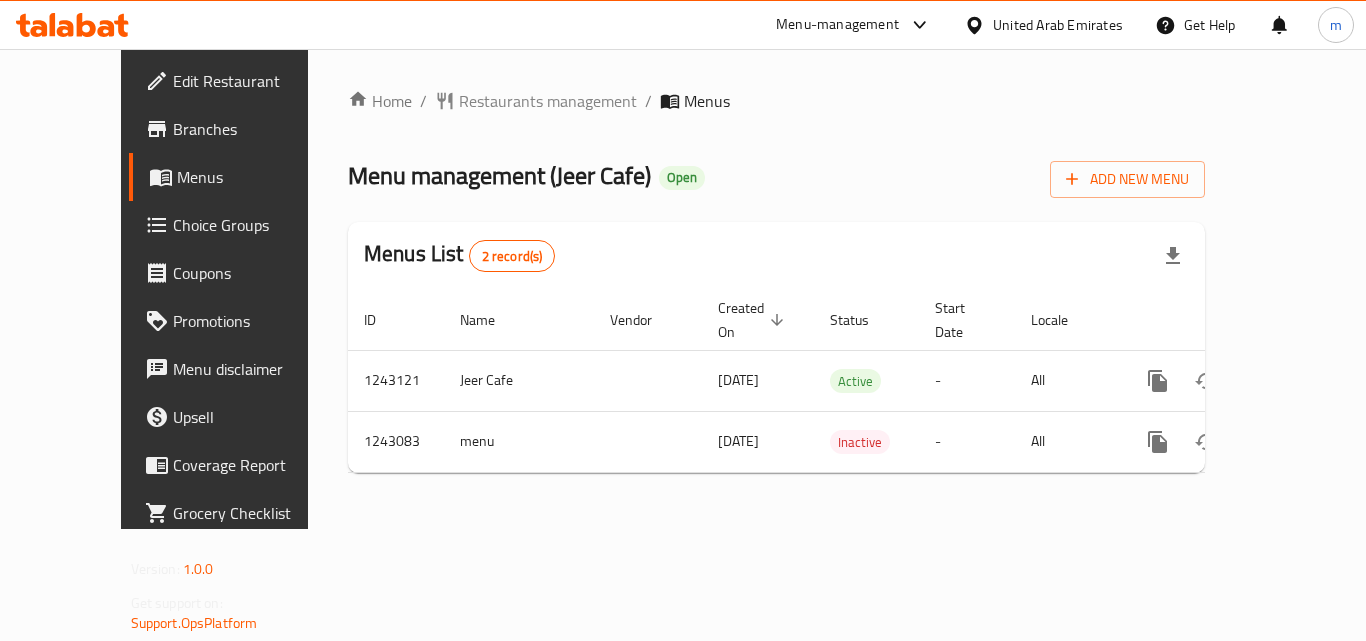 click 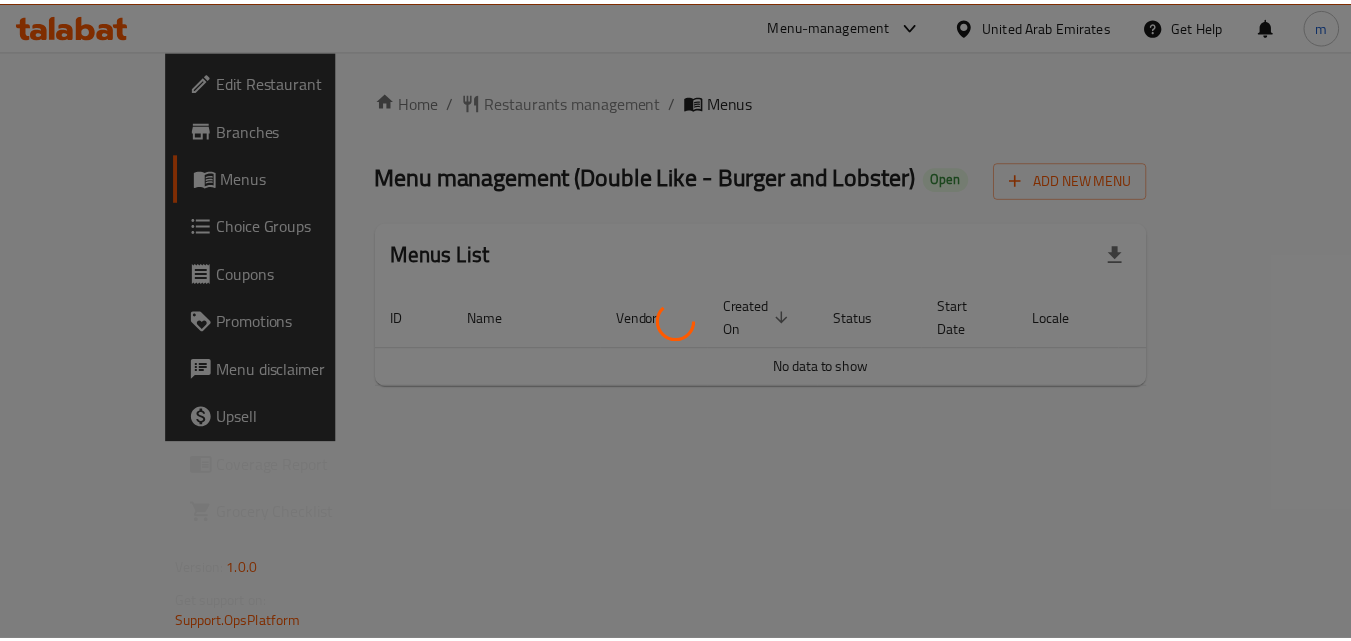 scroll, scrollTop: 0, scrollLeft: 0, axis: both 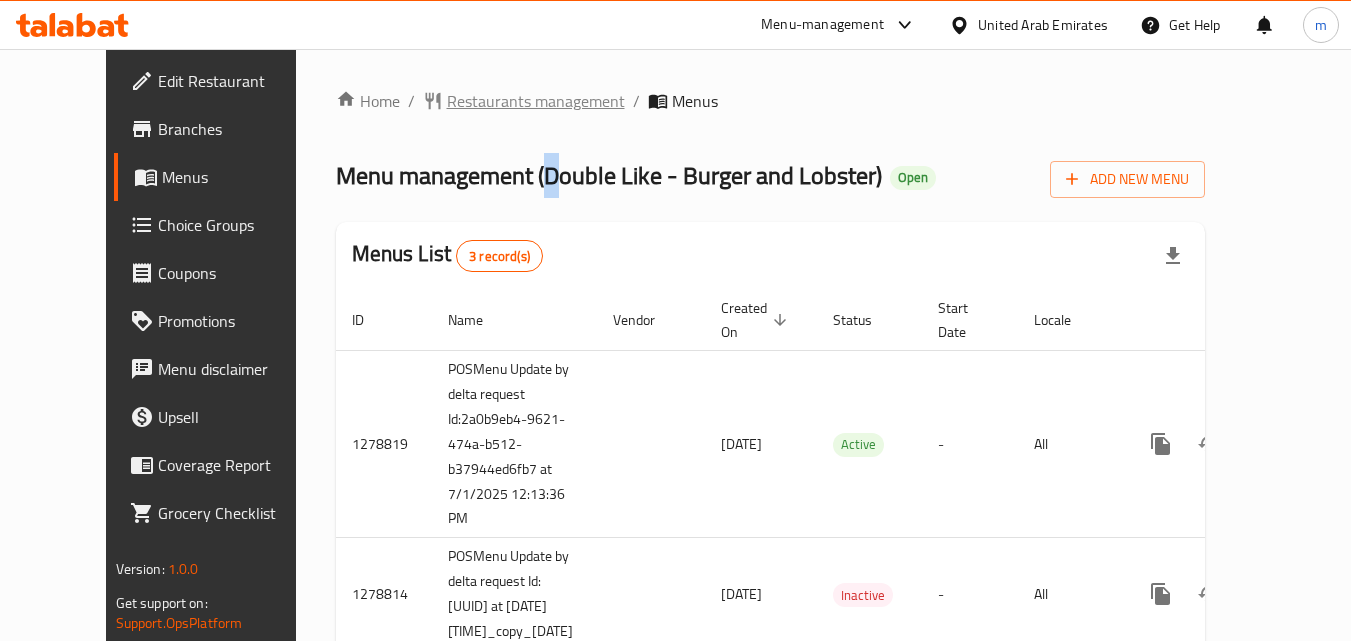 click on "Home / Restaurants management / Menus Menu management ( Double Like - Burger and Lobster )  Open Add New Menu Menus List   3 record(s) ID Name Vendor Created On sorted descending Status Start Date Locale Actions 1278819 POSMenu Update by delta request Id:[UUID] at [DATE] [TIME] [DATE] Active - All 1278814 POSMenu Update by delta request Id:[UUID] at [DATE] [TIME] [DATE] Inactive - All 1210564 POSMenu Update by delta request Id:[UUID] at [DATE] [TIME] [DATE] Inactive - All" at bounding box center [771, 472] 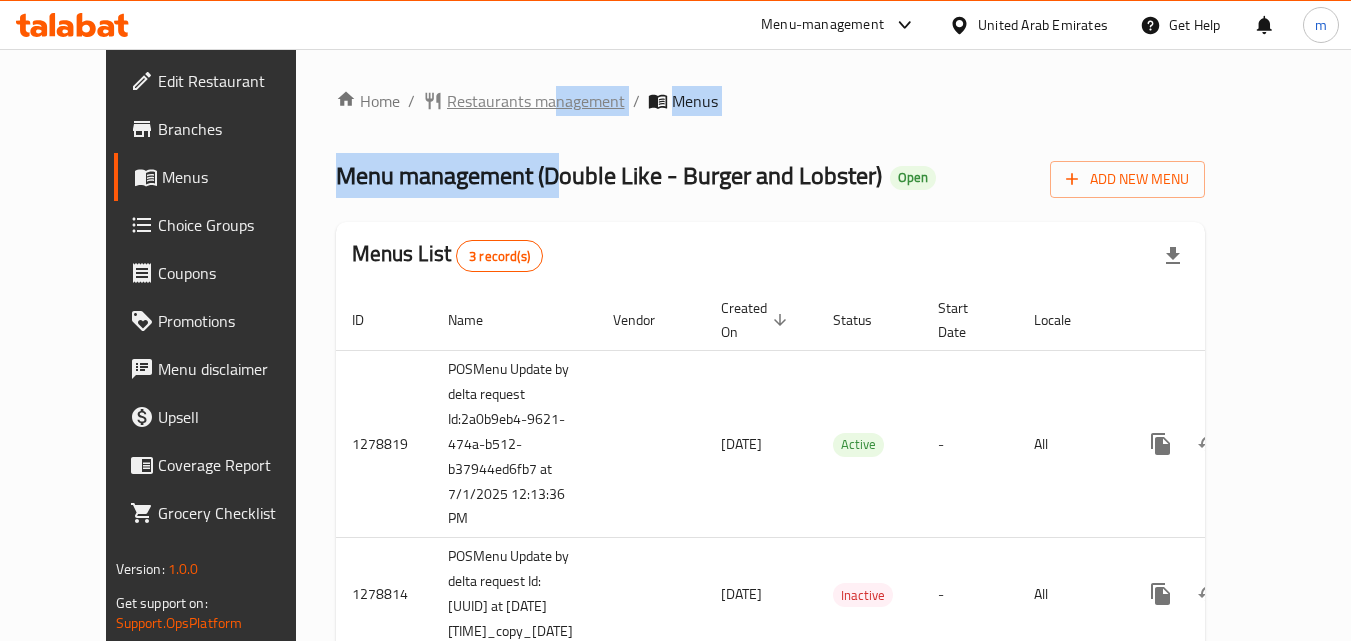 click on "Restaurants management" at bounding box center (536, 101) 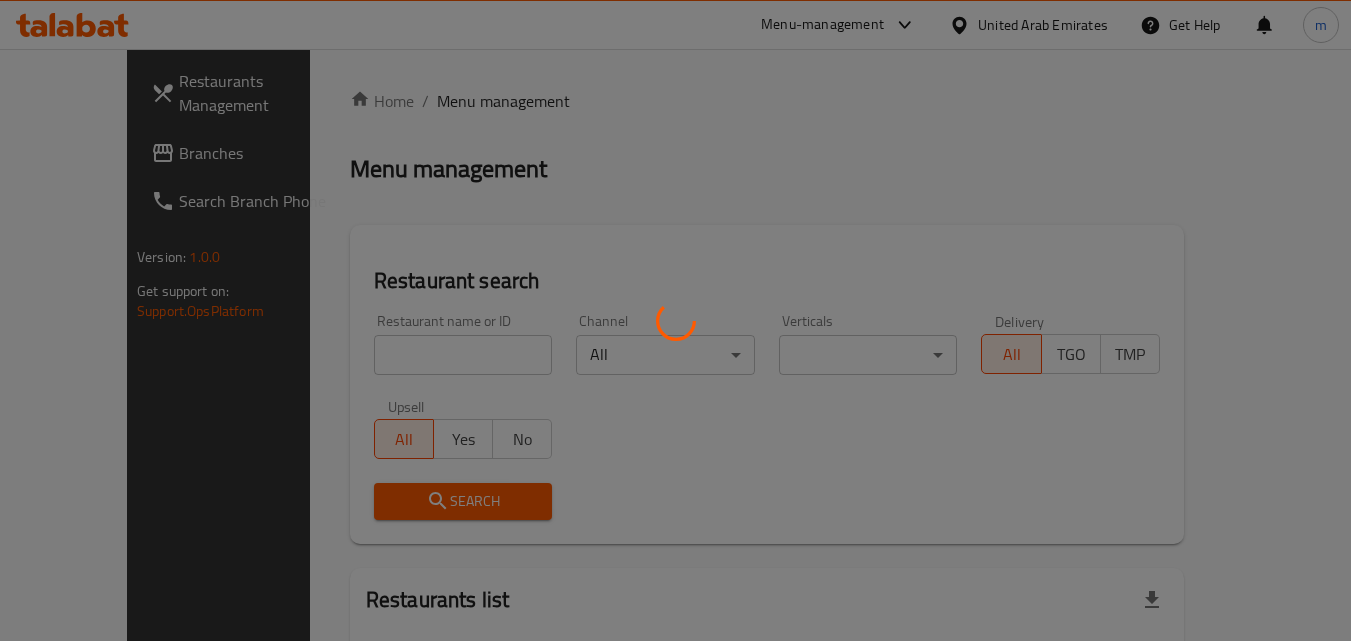 click at bounding box center [675, 320] 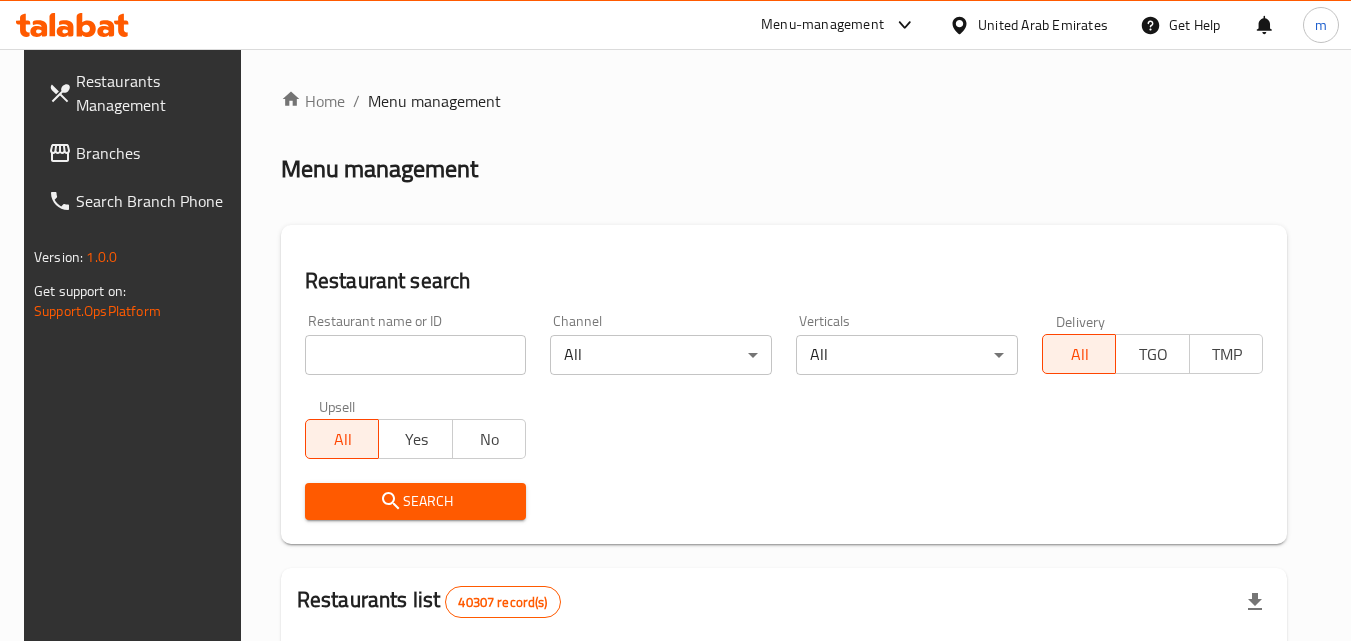click at bounding box center (416, 355) 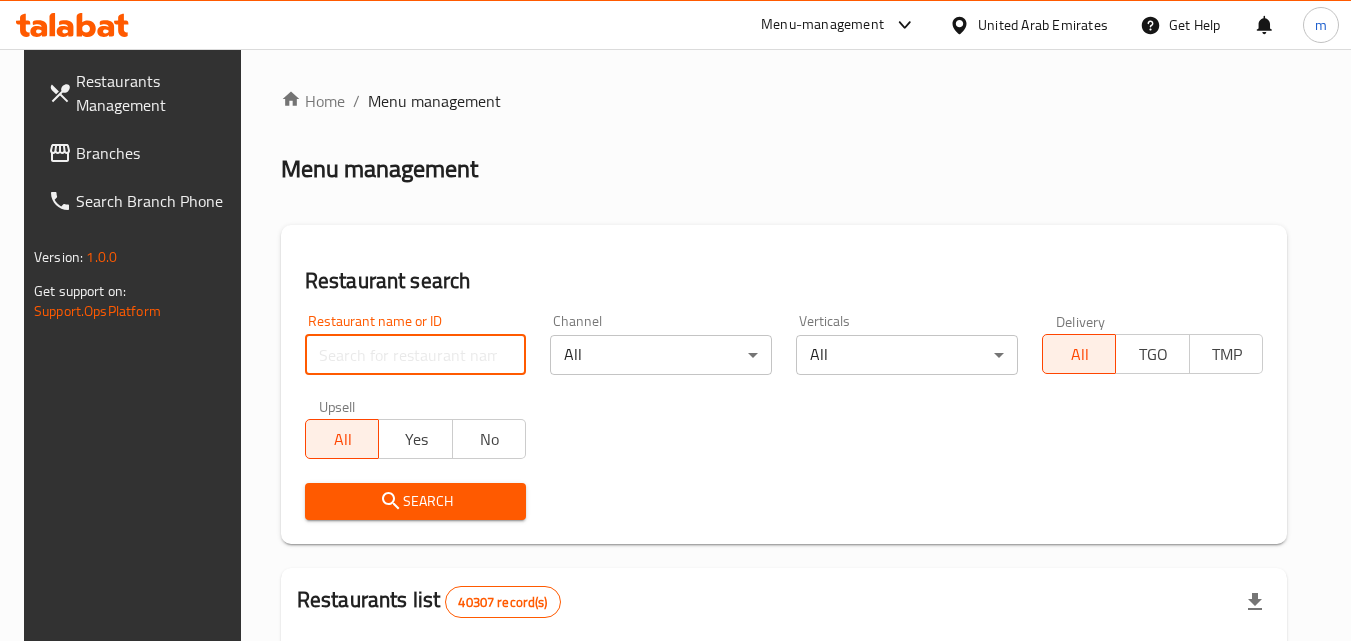 paste on "670391" 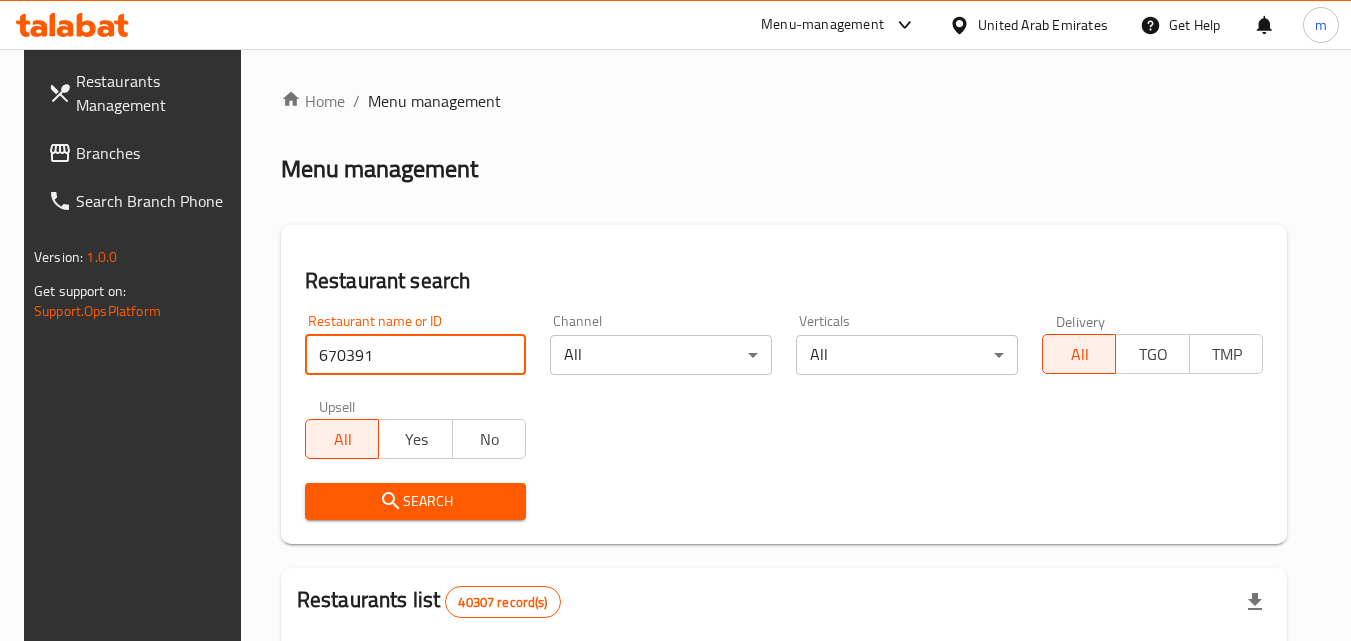 type on "670391" 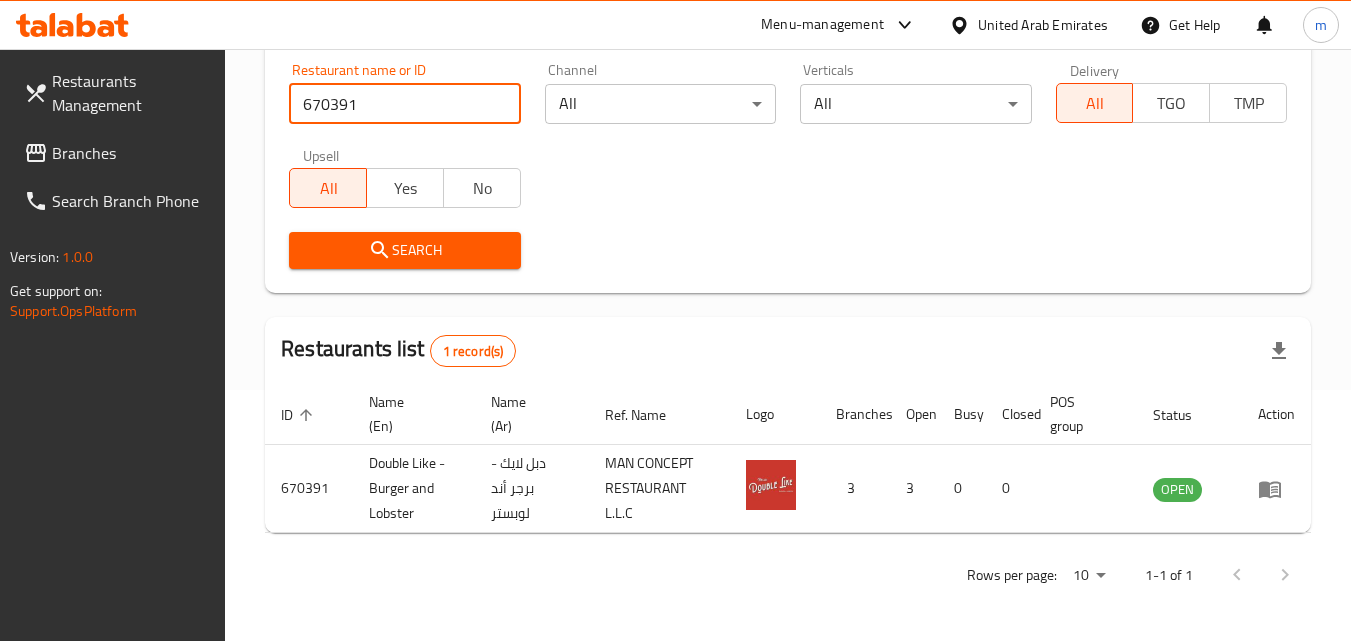 scroll, scrollTop: 0, scrollLeft: 0, axis: both 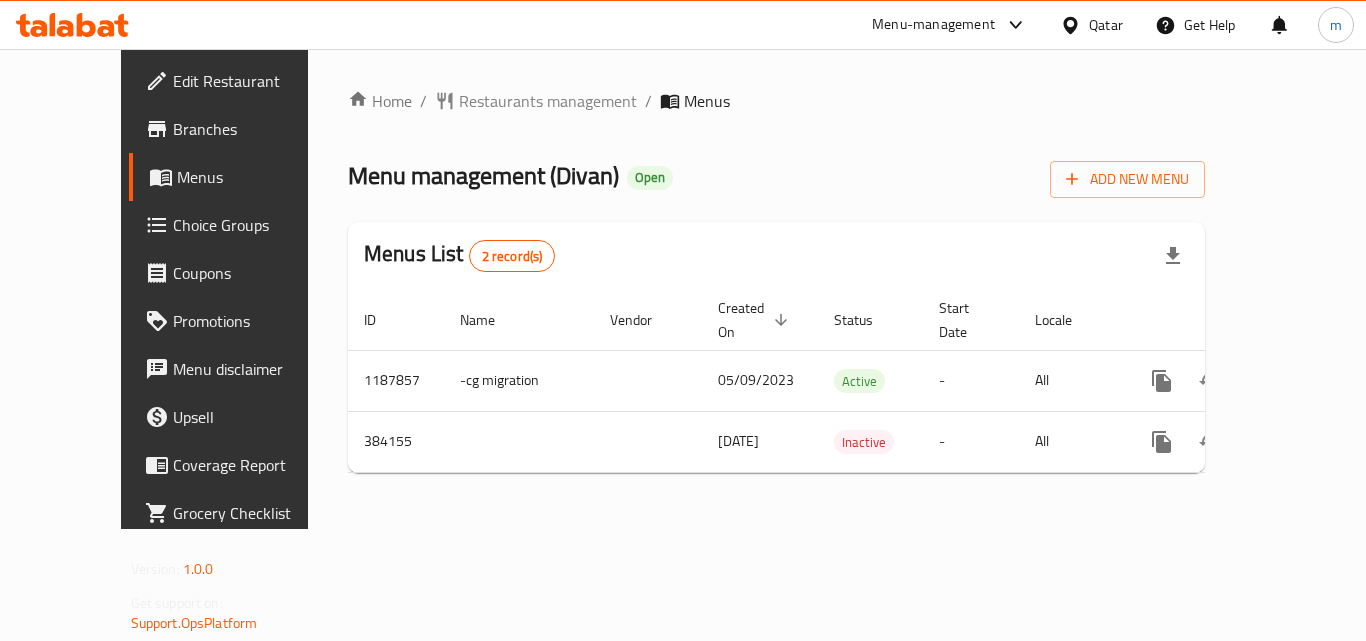 click 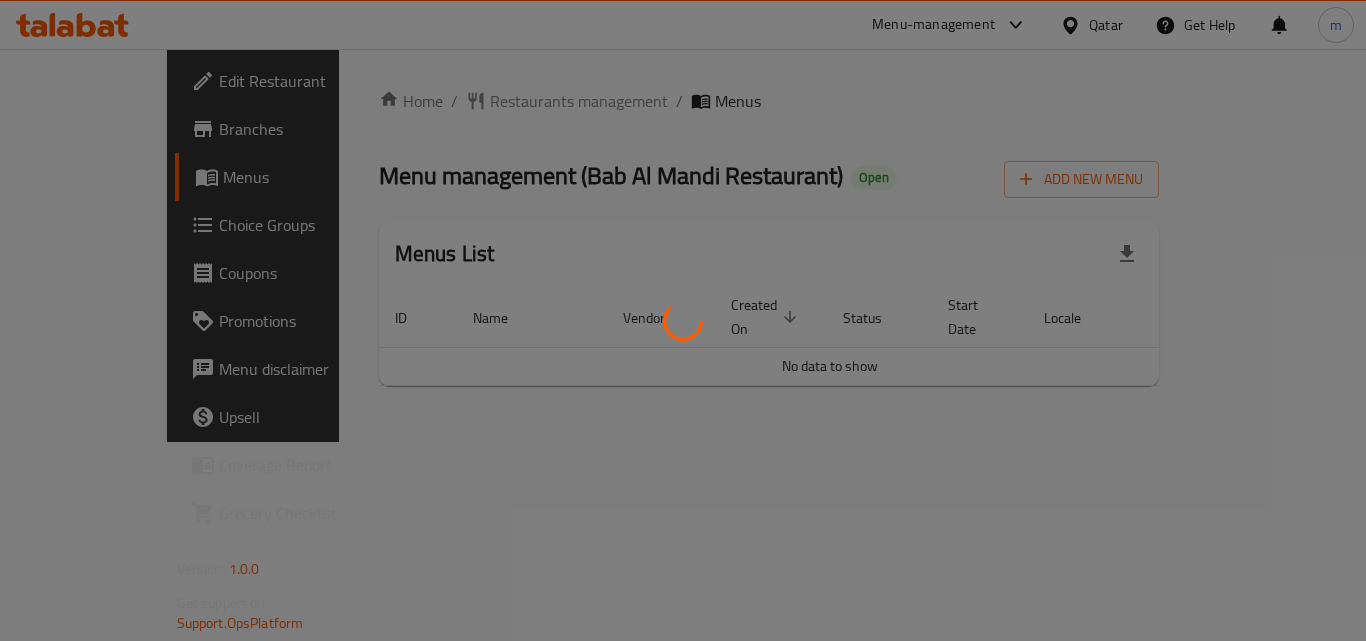 scroll, scrollTop: 0, scrollLeft: 0, axis: both 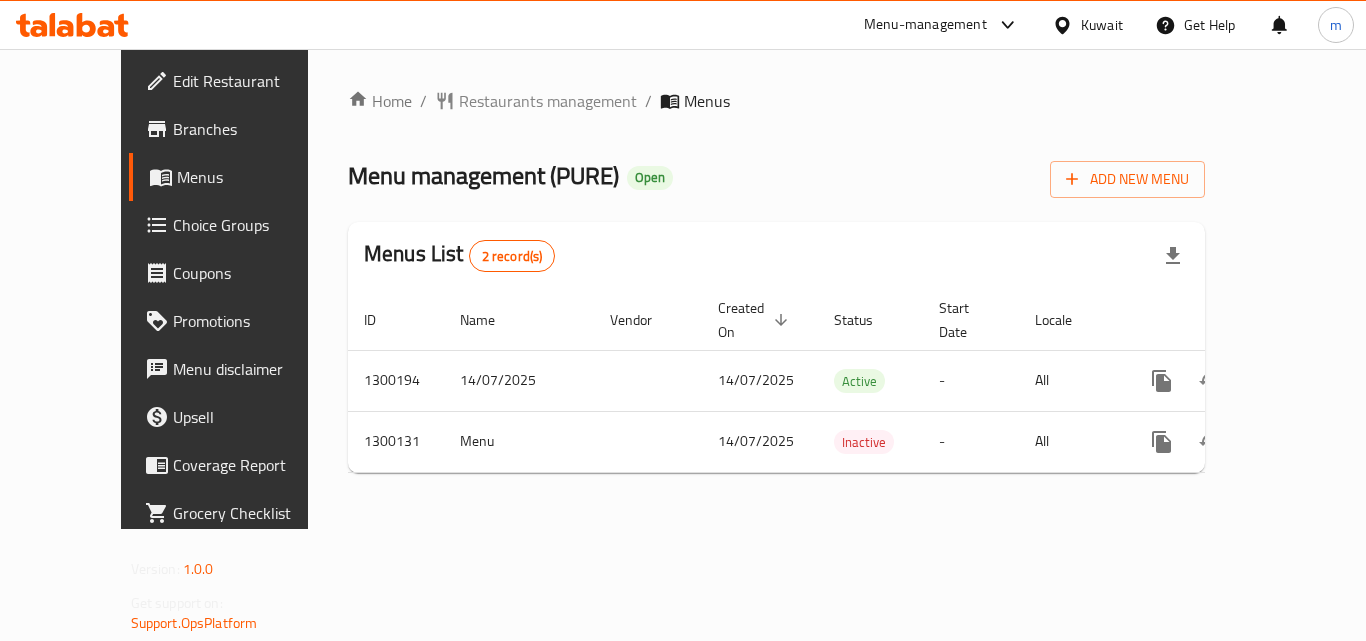 click 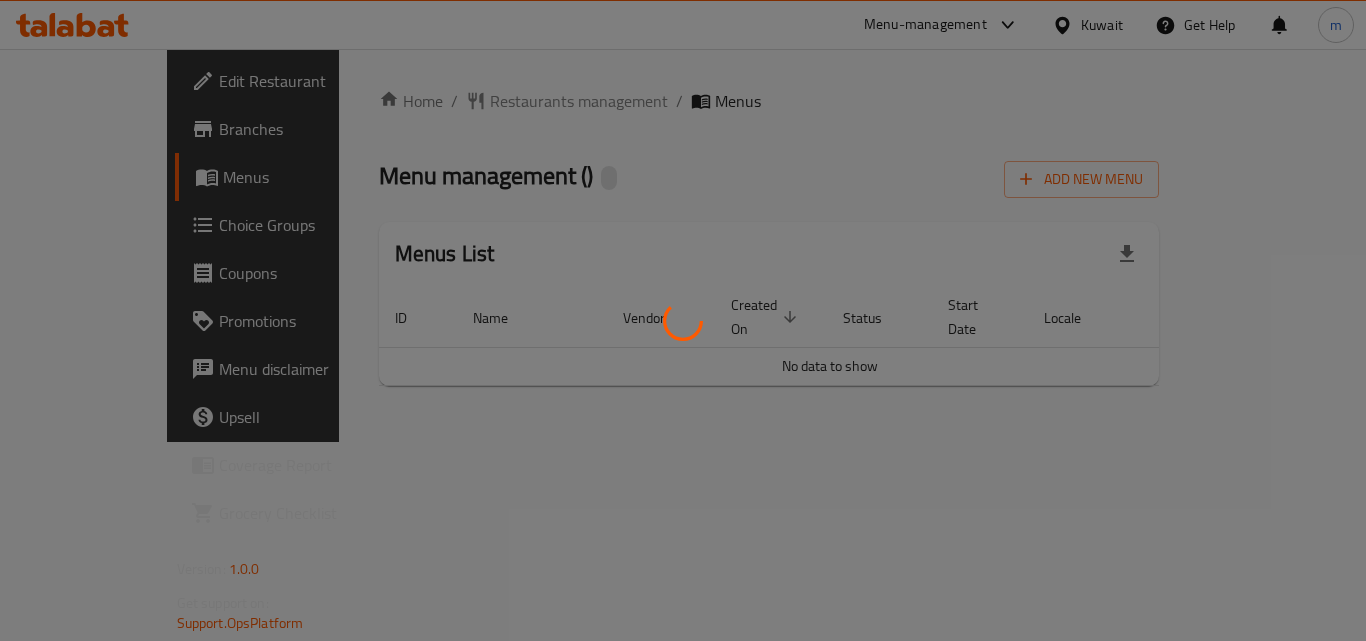 scroll, scrollTop: 0, scrollLeft: 0, axis: both 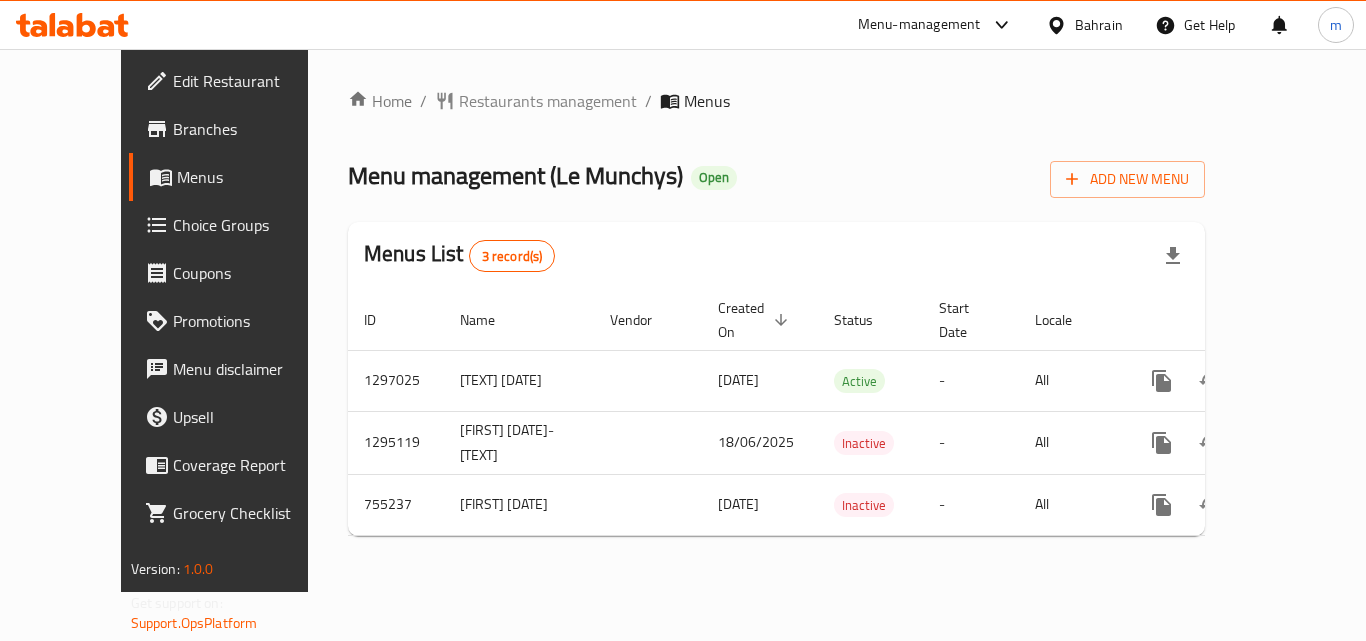click 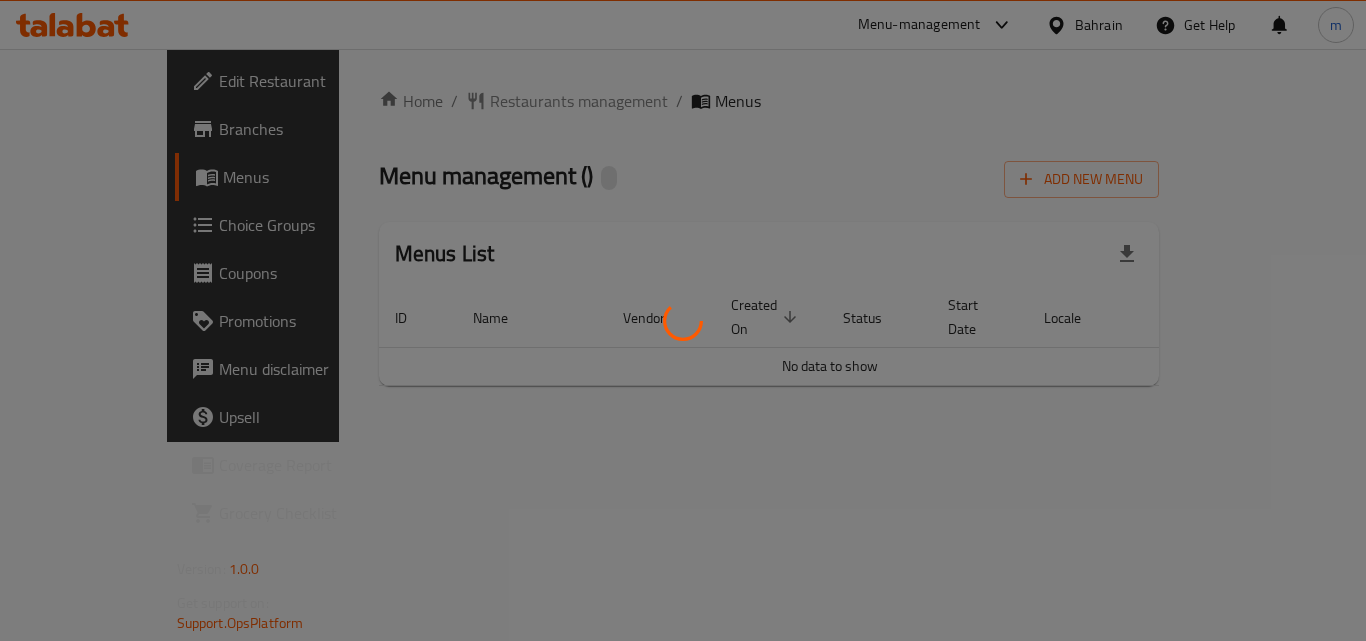 scroll, scrollTop: 0, scrollLeft: 0, axis: both 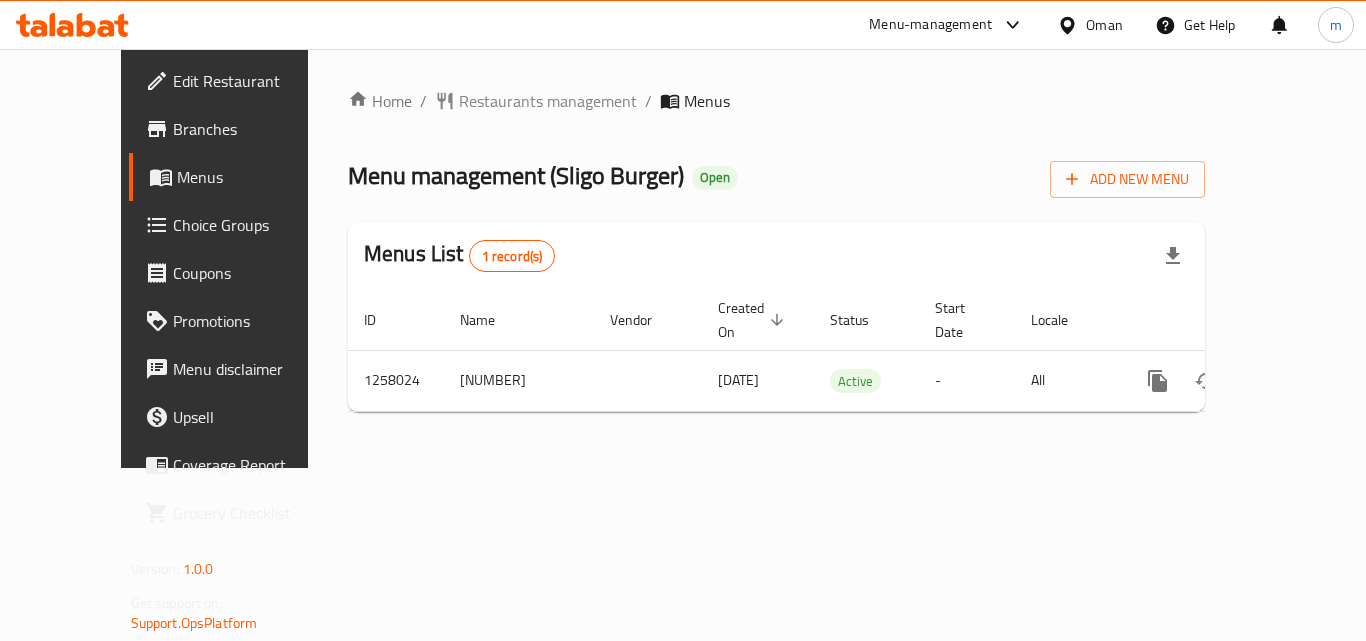 drag, startPoint x: 78, startPoint y: 41, endPoint x: 215, endPoint y: 127, distance: 161.75598 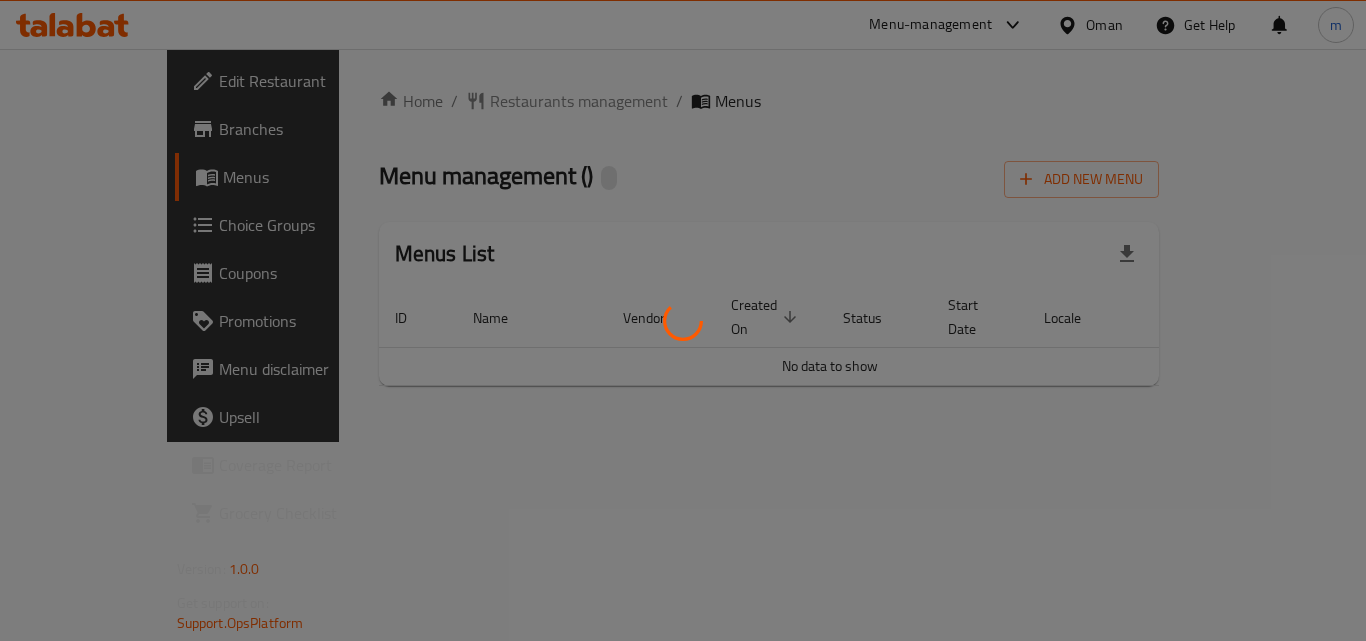 scroll, scrollTop: 0, scrollLeft: 0, axis: both 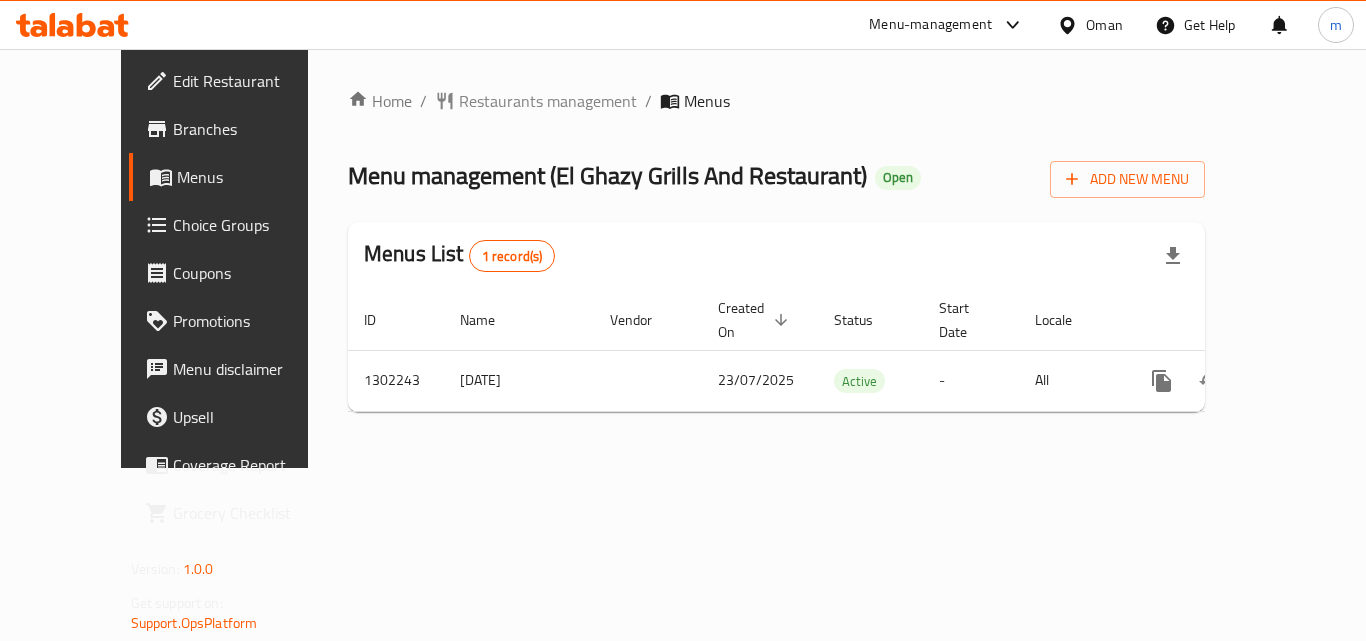 click 